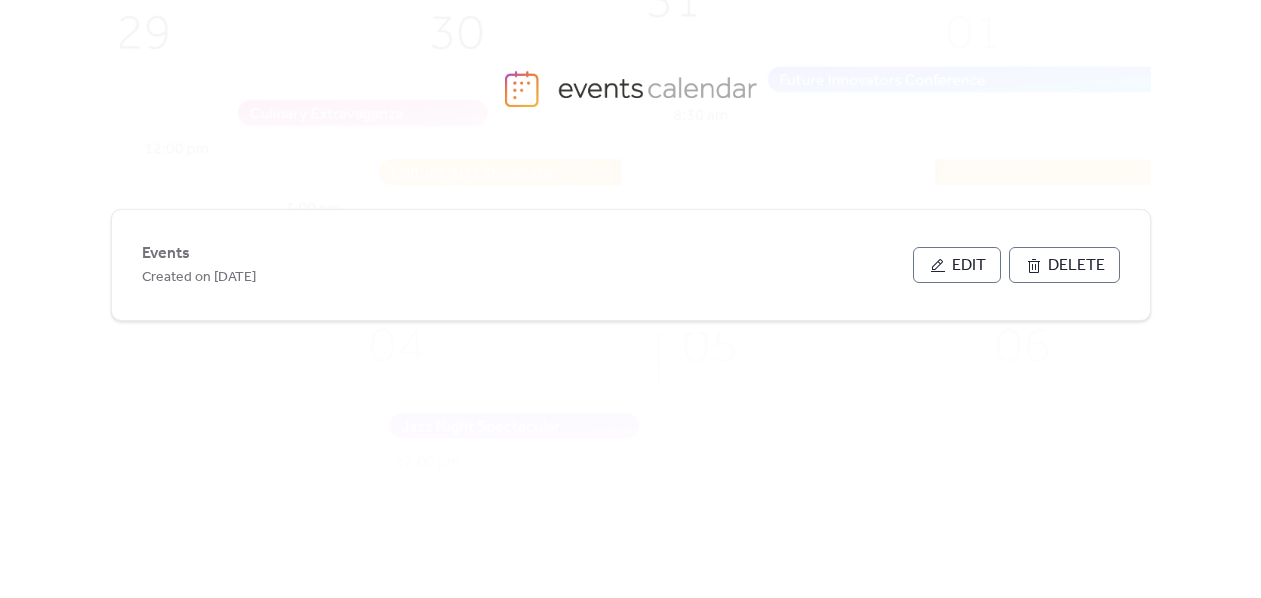 scroll, scrollTop: 41, scrollLeft: 0, axis: vertical 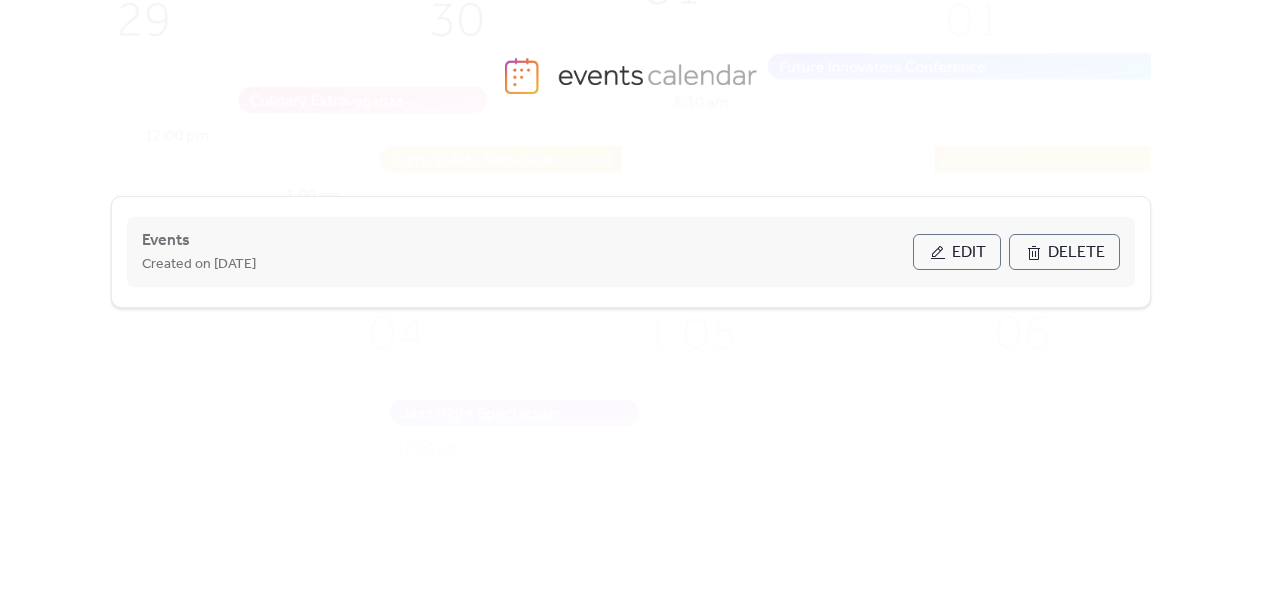 click on "Edit" at bounding box center [969, 253] 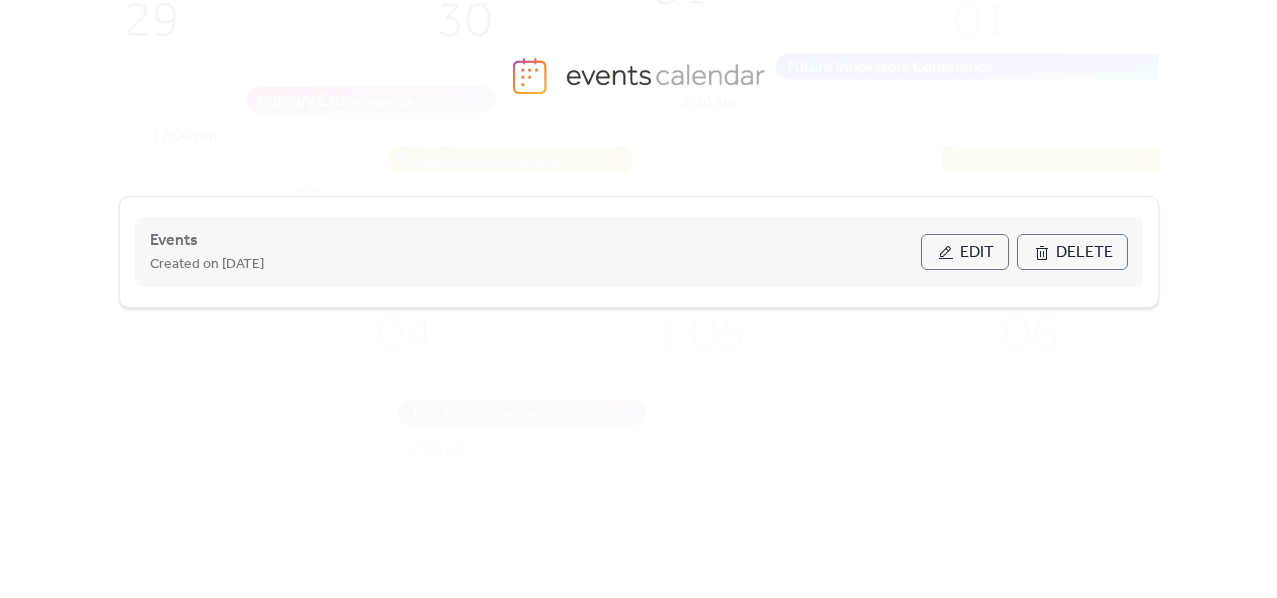 scroll, scrollTop: 0, scrollLeft: 0, axis: both 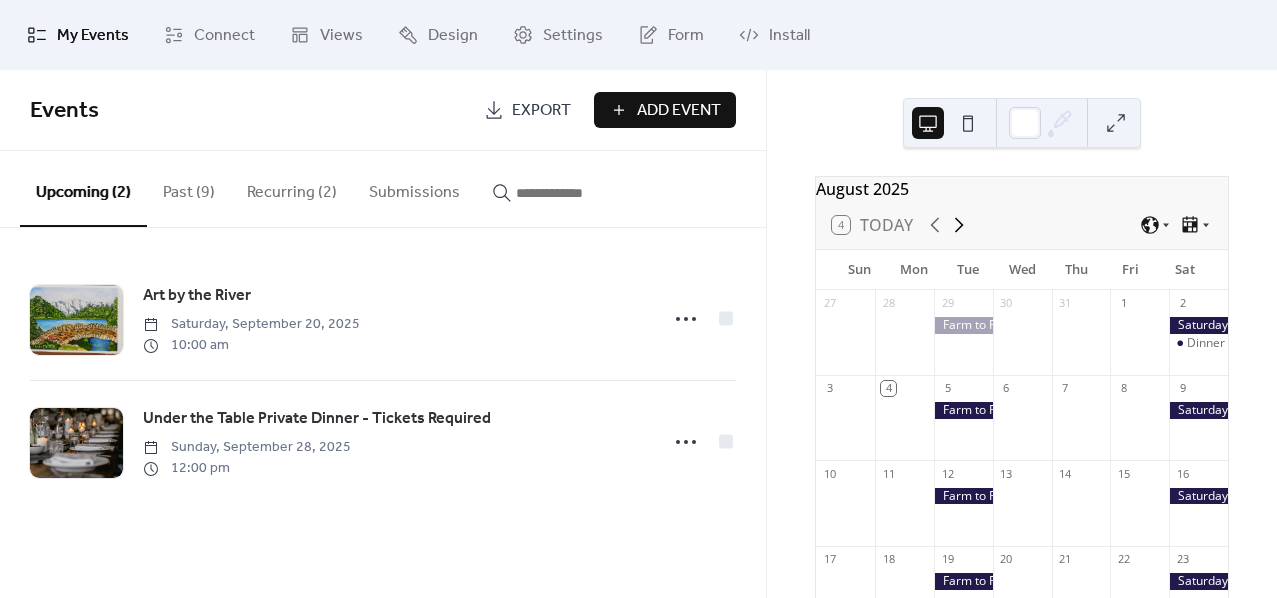 click 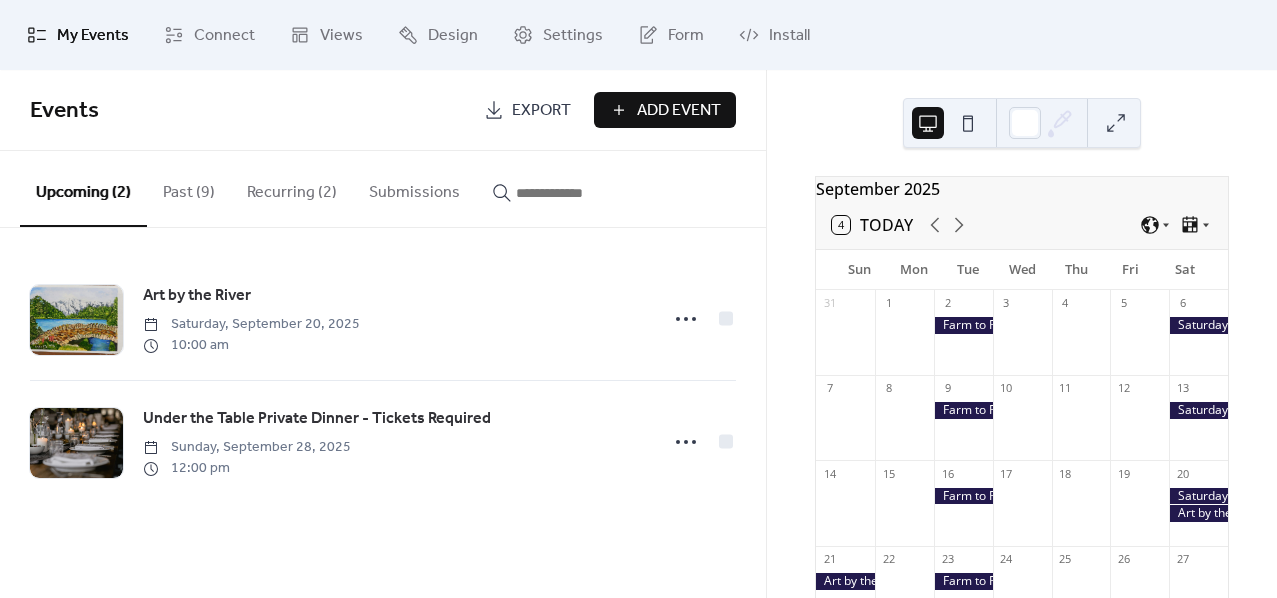 scroll, scrollTop: 111, scrollLeft: 0, axis: vertical 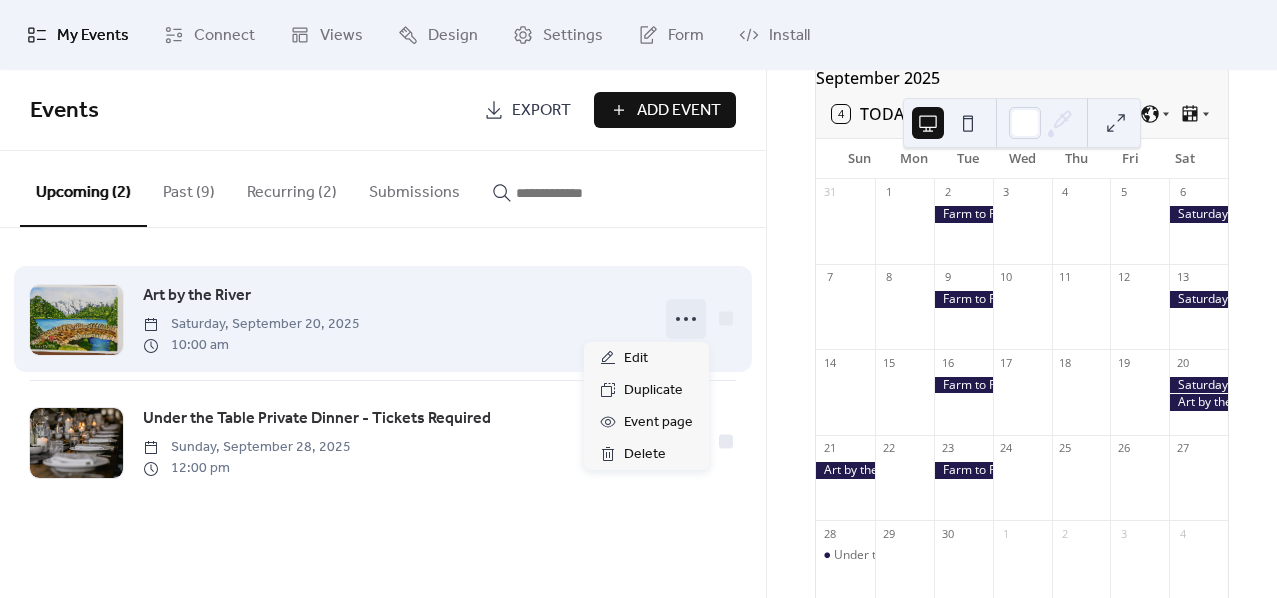 click 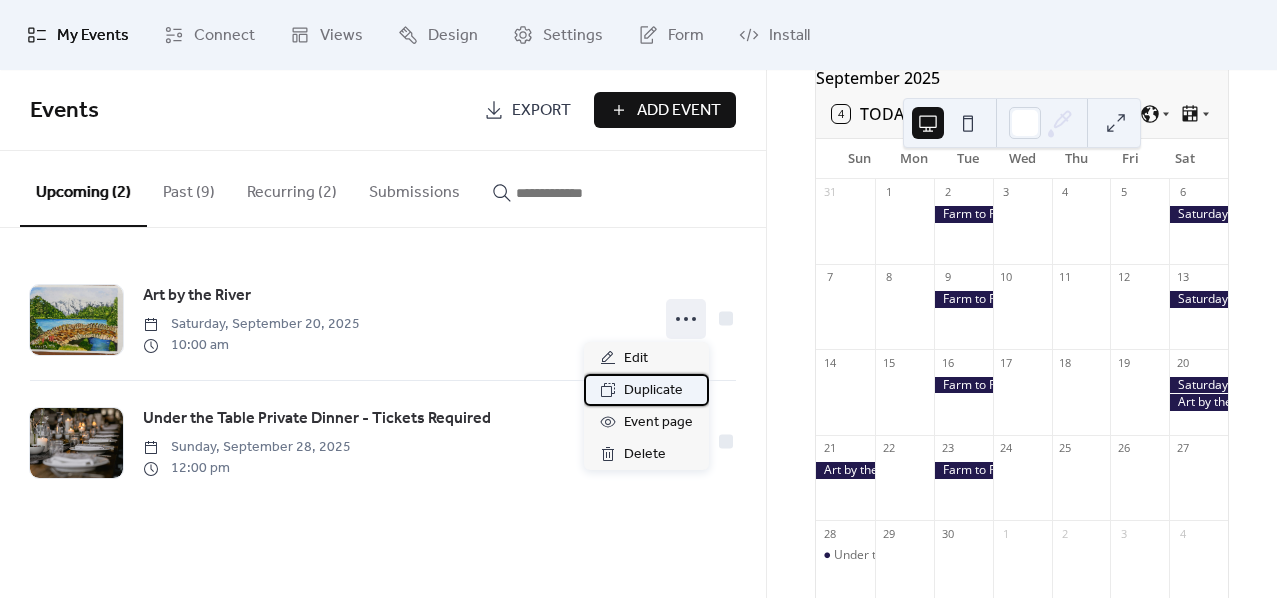 click on "Duplicate" at bounding box center [653, 391] 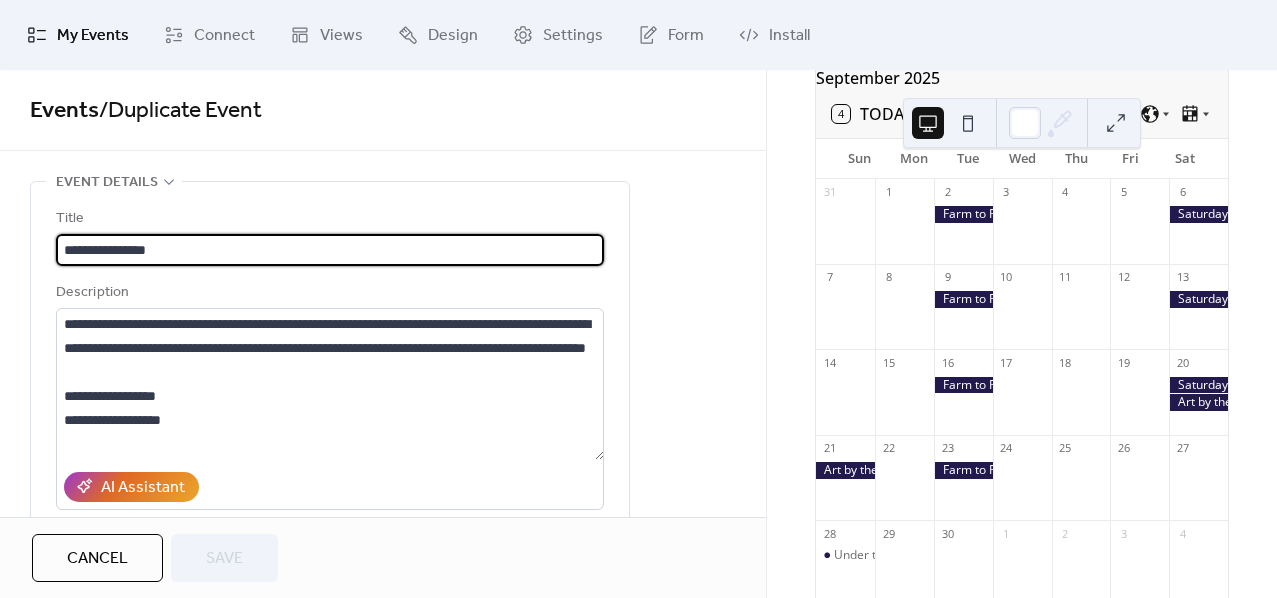 click on "**********" at bounding box center [330, 250] 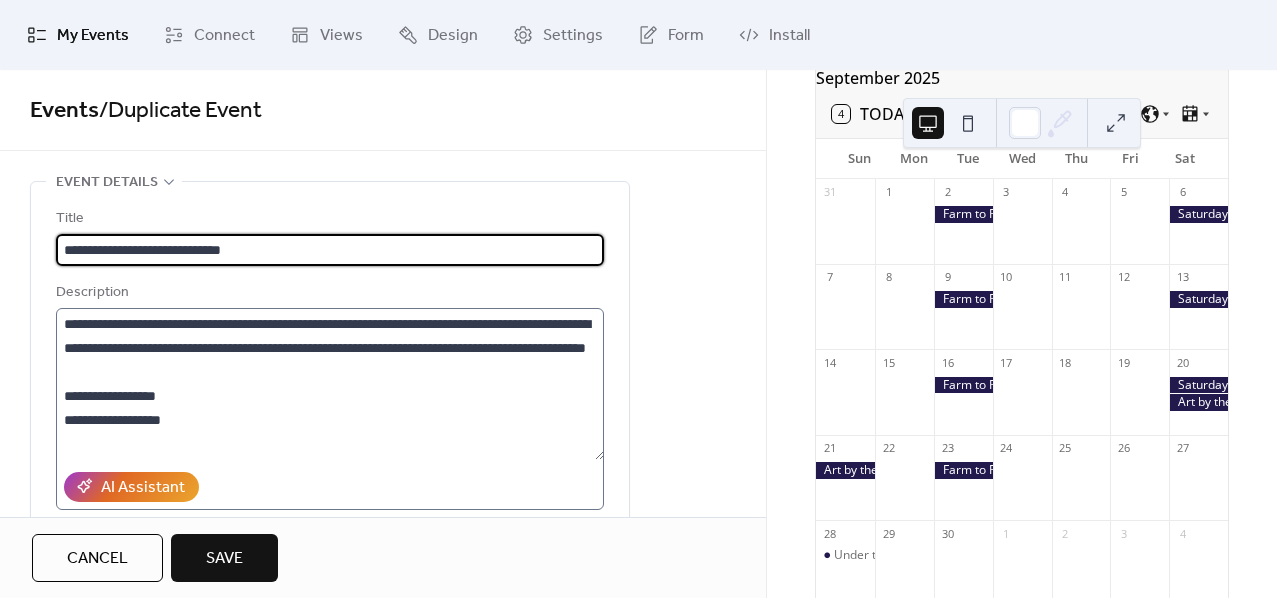 type on "**********" 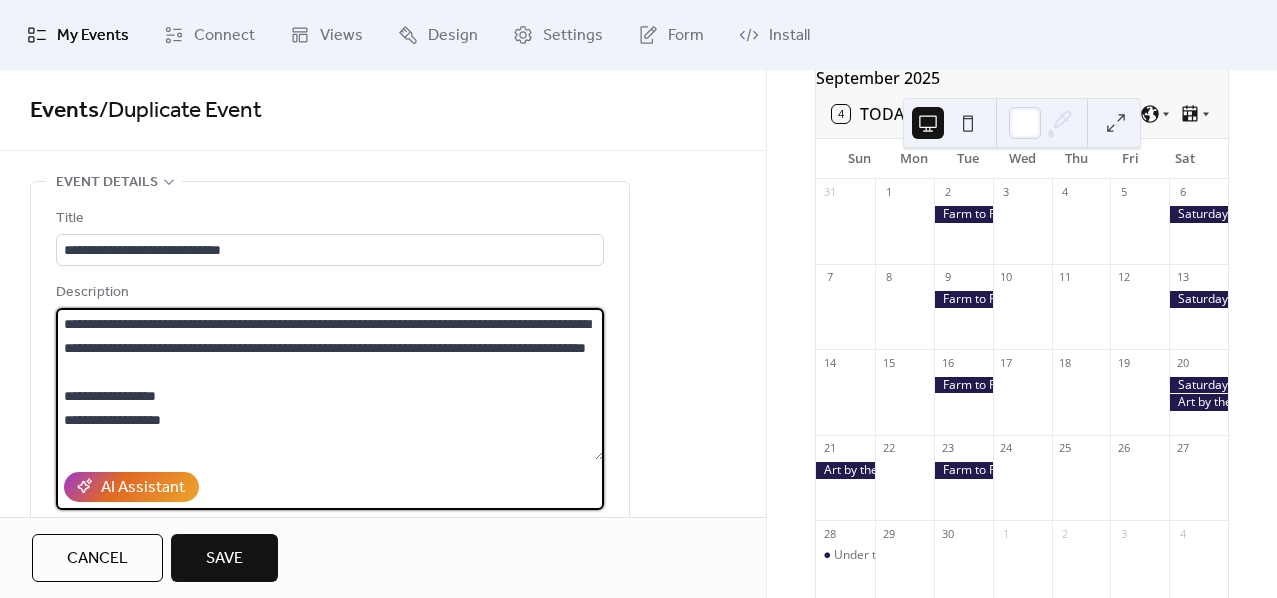 drag, startPoint x: 202, startPoint y: 445, endPoint x: 34, endPoint y: 313, distance: 213.65393 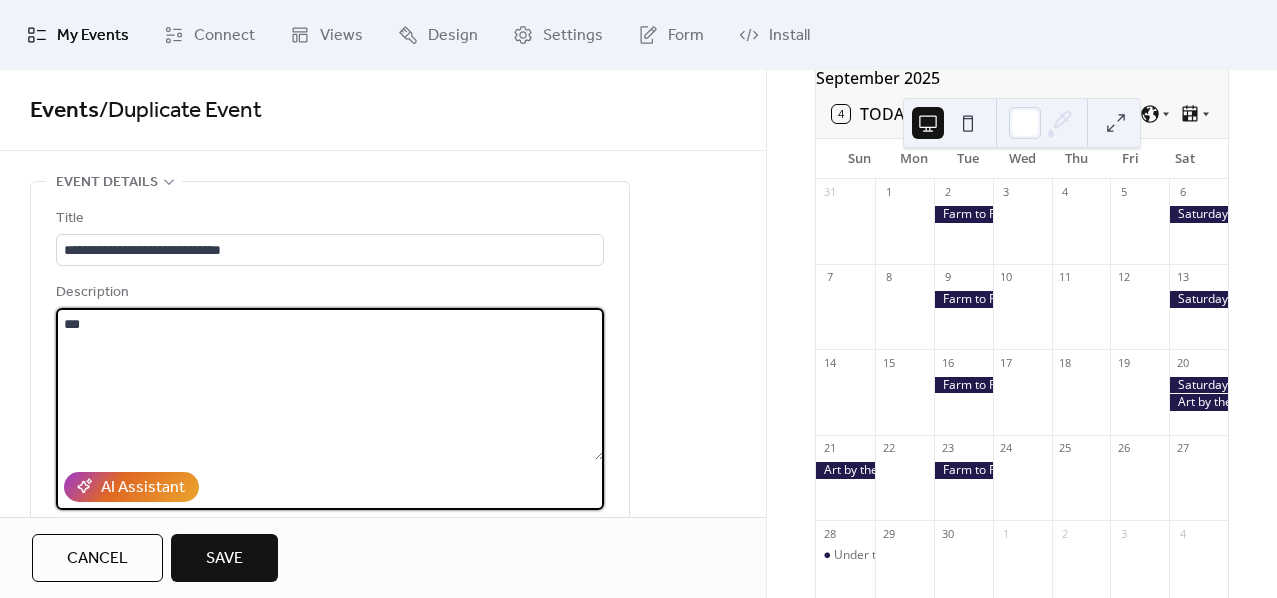 type on "*" 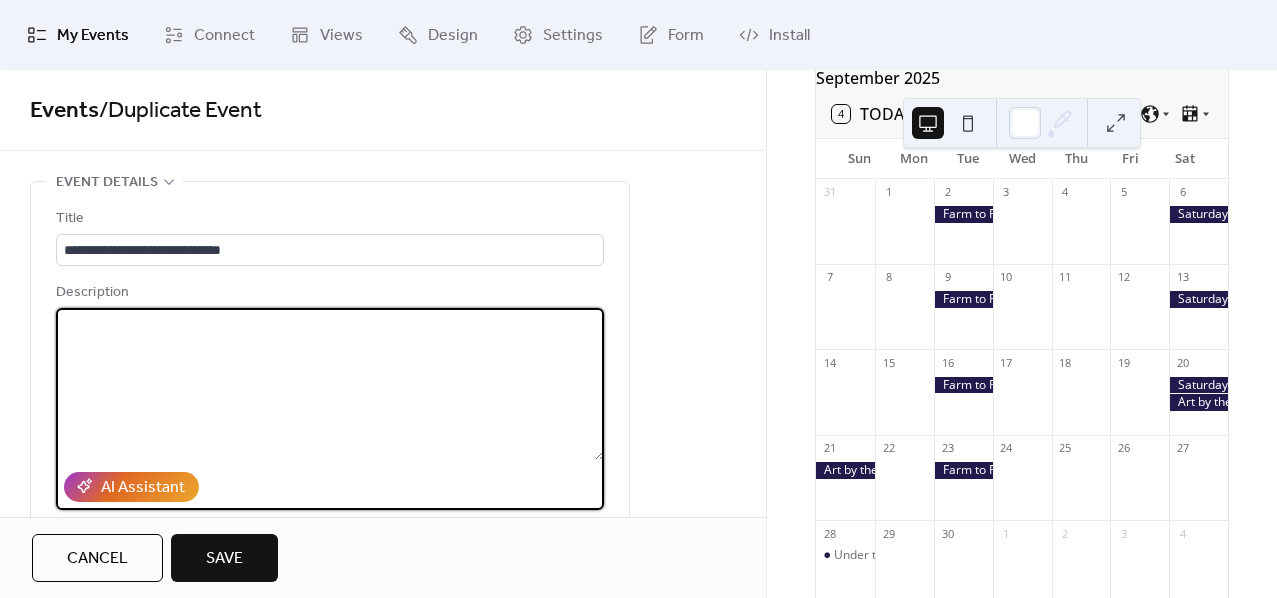 paste on "**********" 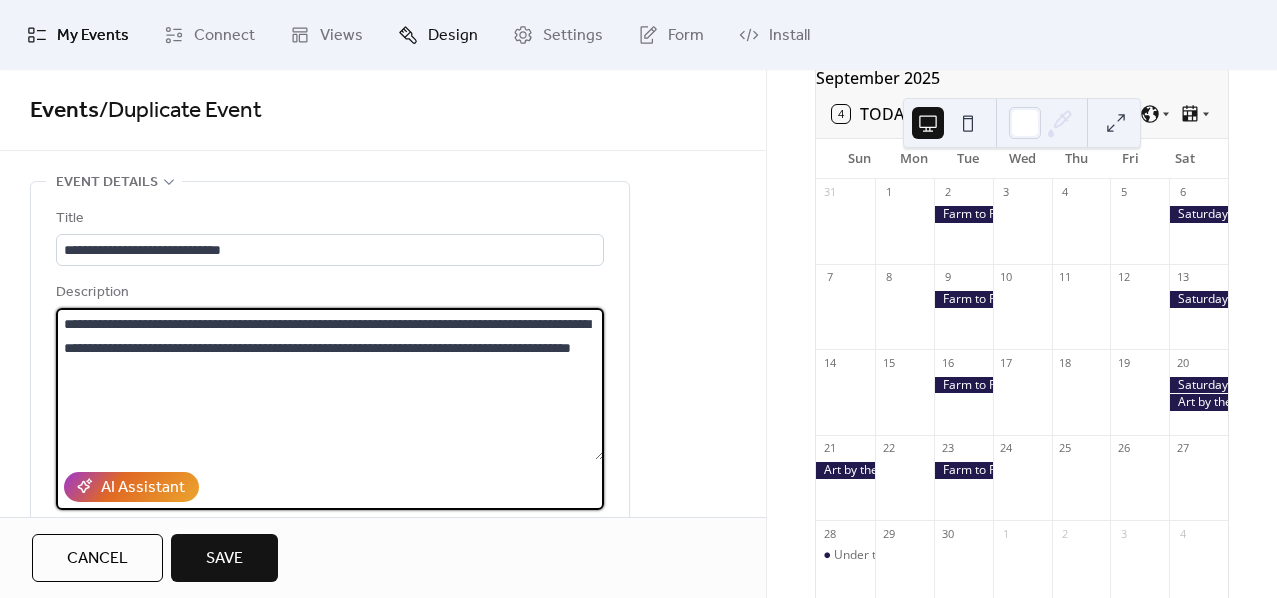 type on "**********" 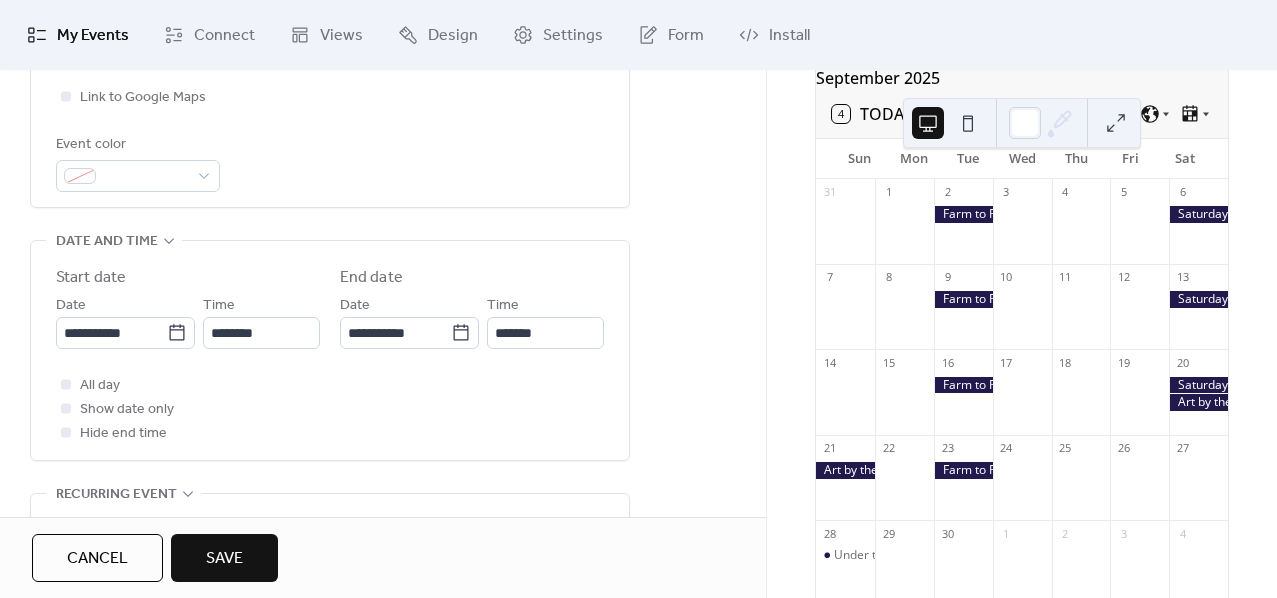 scroll, scrollTop: 555, scrollLeft: 0, axis: vertical 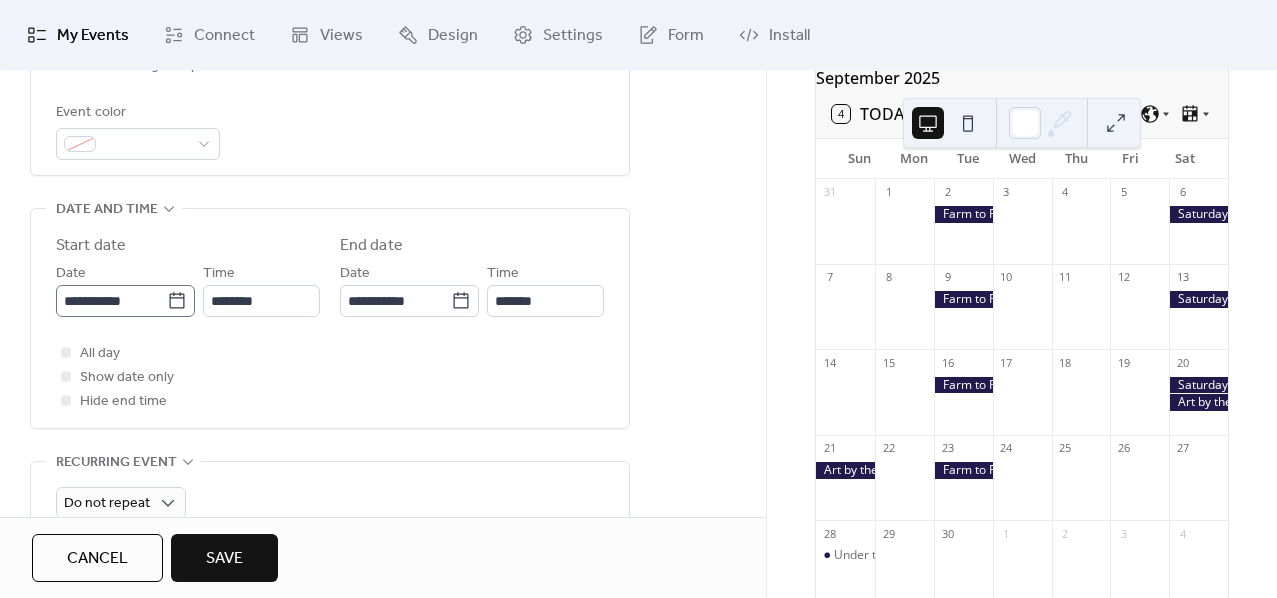 click 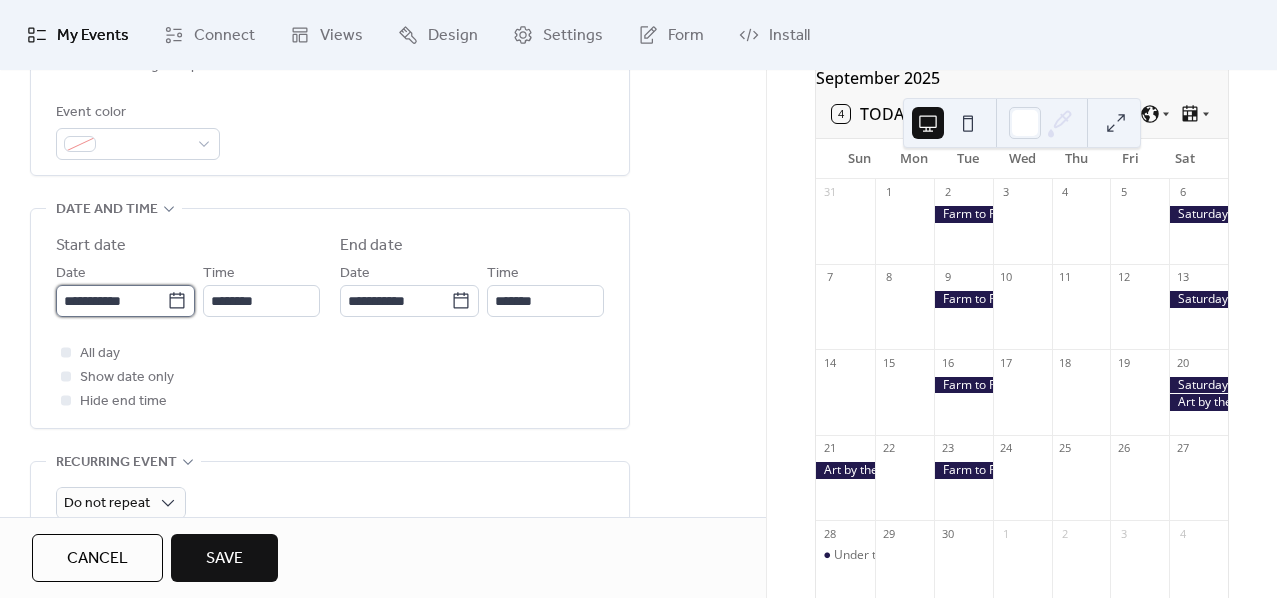 click on "**********" at bounding box center [111, 301] 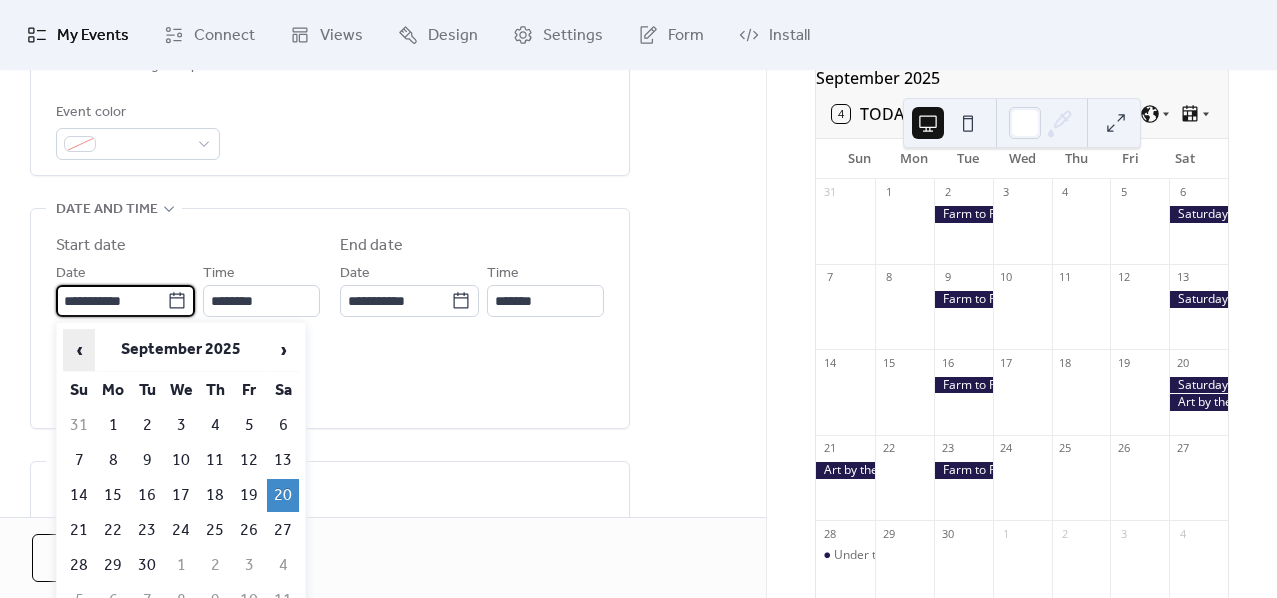 click on "‹" at bounding box center (79, 350) 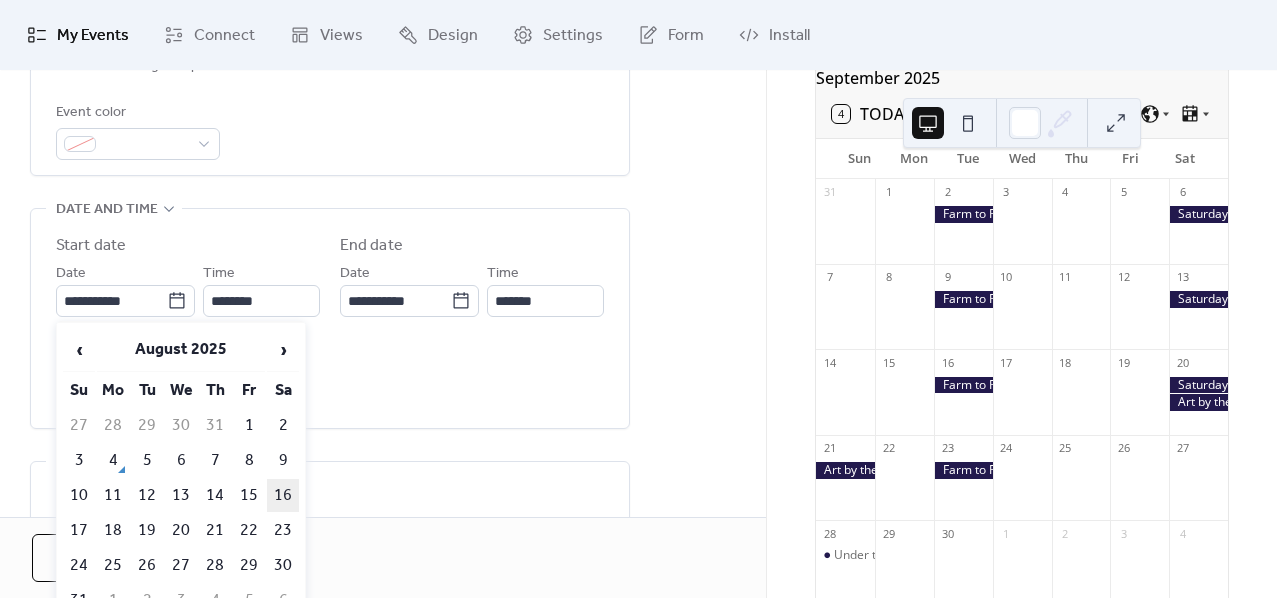 click on "16" at bounding box center [283, 495] 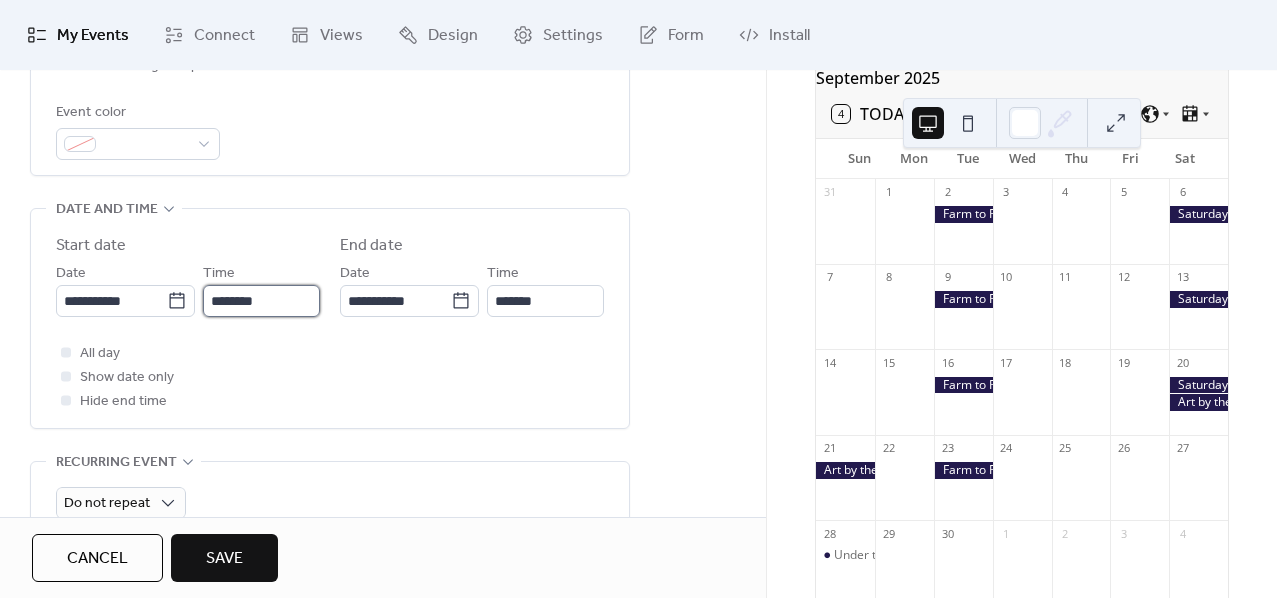 click on "********" at bounding box center [261, 301] 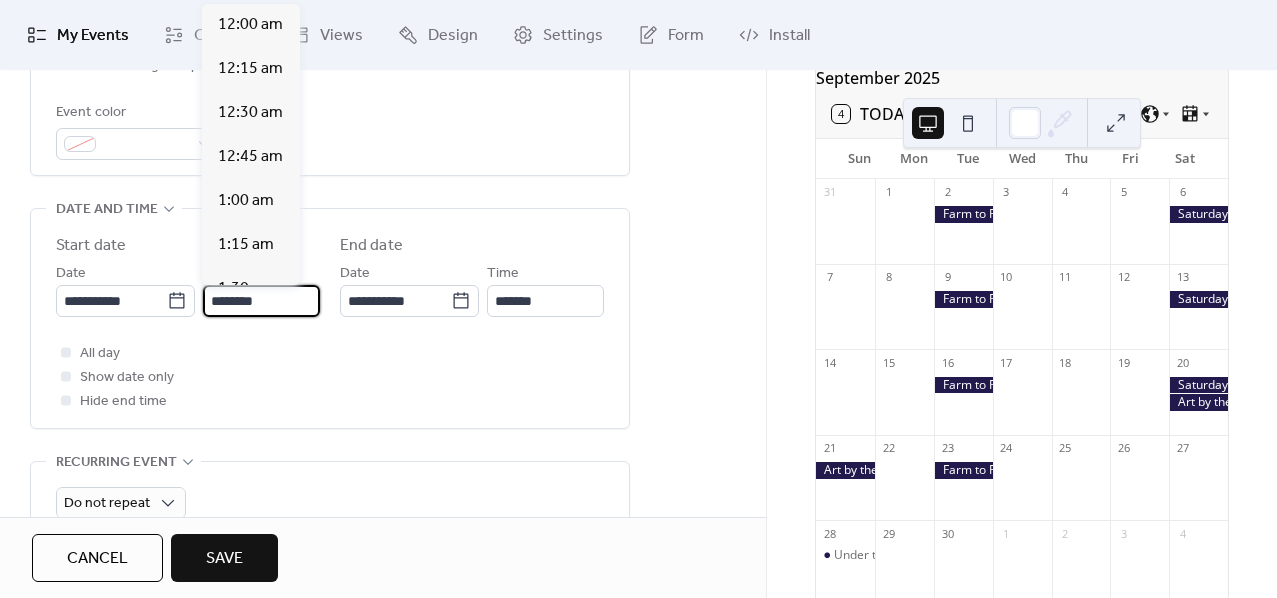 scroll, scrollTop: 1776, scrollLeft: 0, axis: vertical 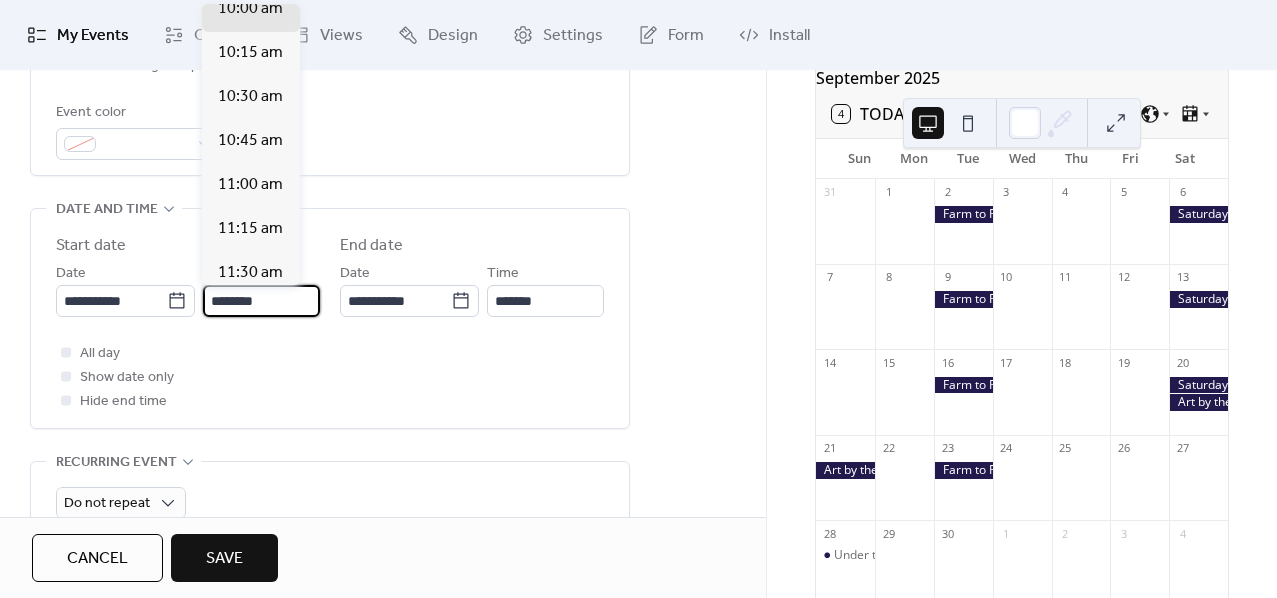 click on "********" at bounding box center (261, 301) 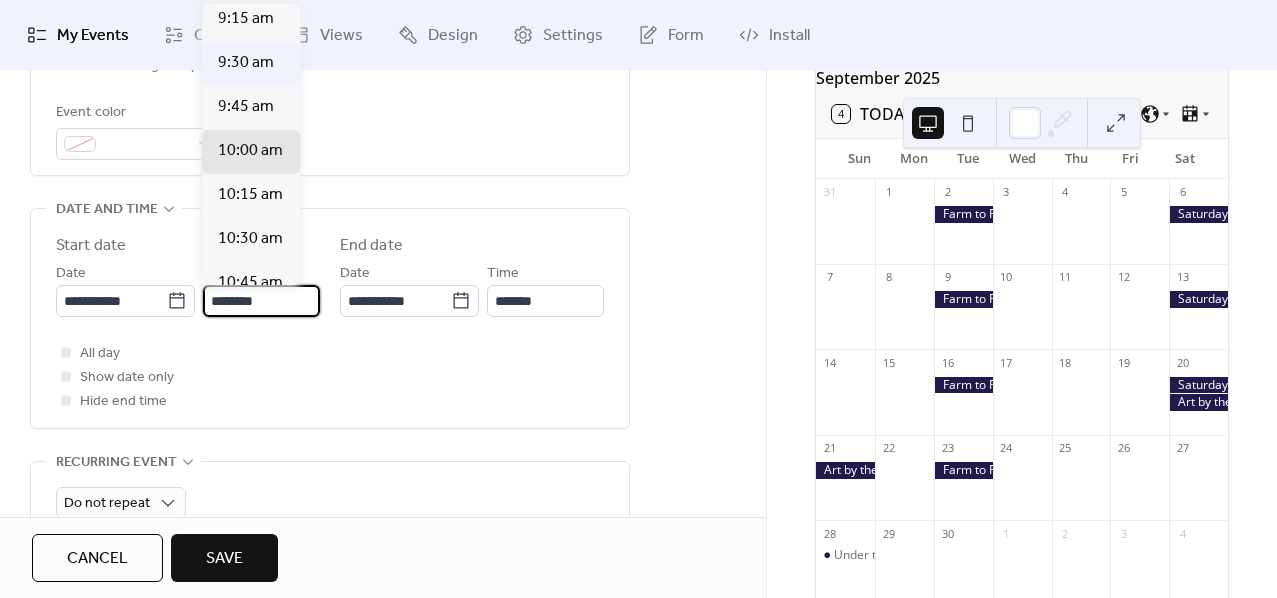 scroll, scrollTop: 1554, scrollLeft: 0, axis: vertical 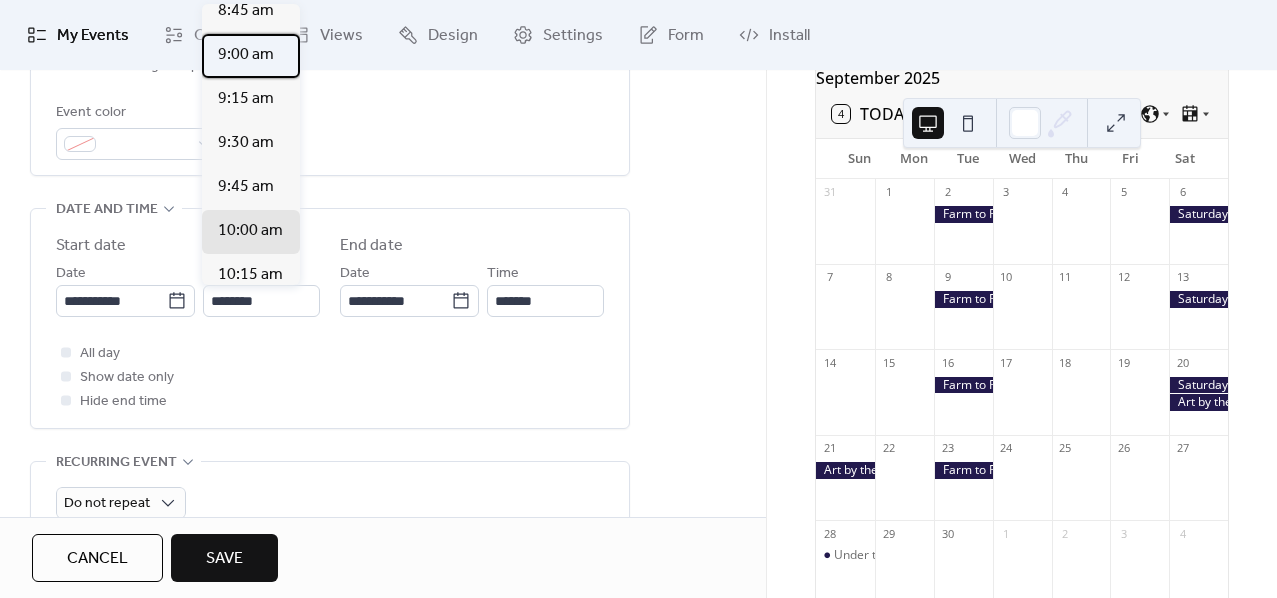 click on "9:00 am" at bounding box center (246, 55) 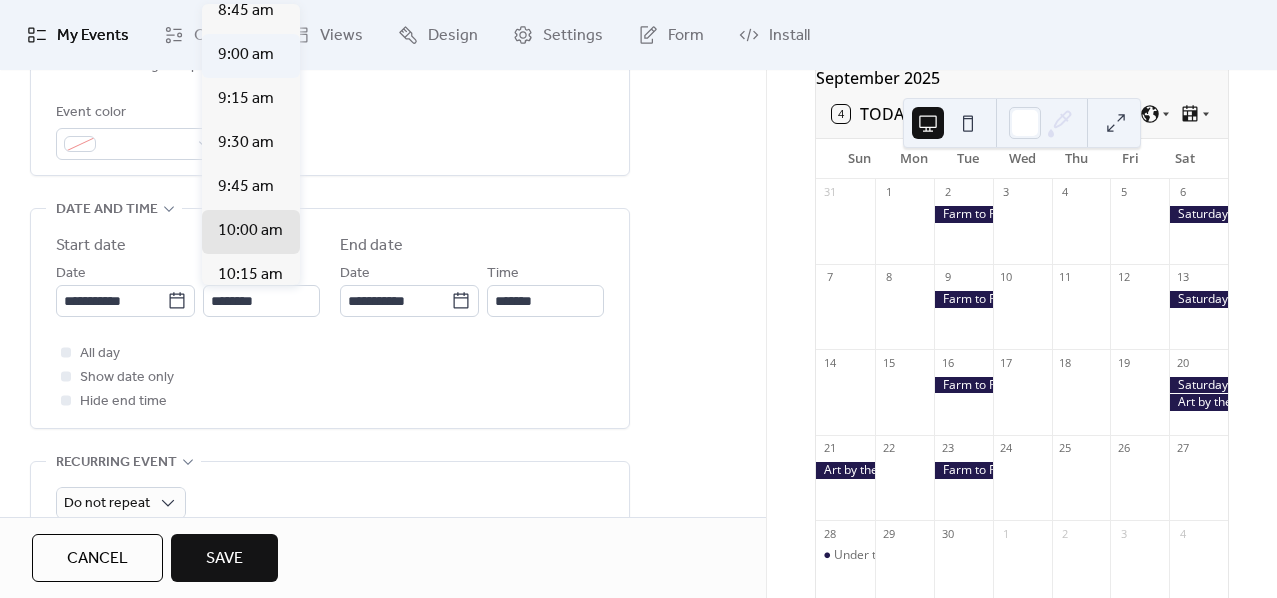 type on "*******" 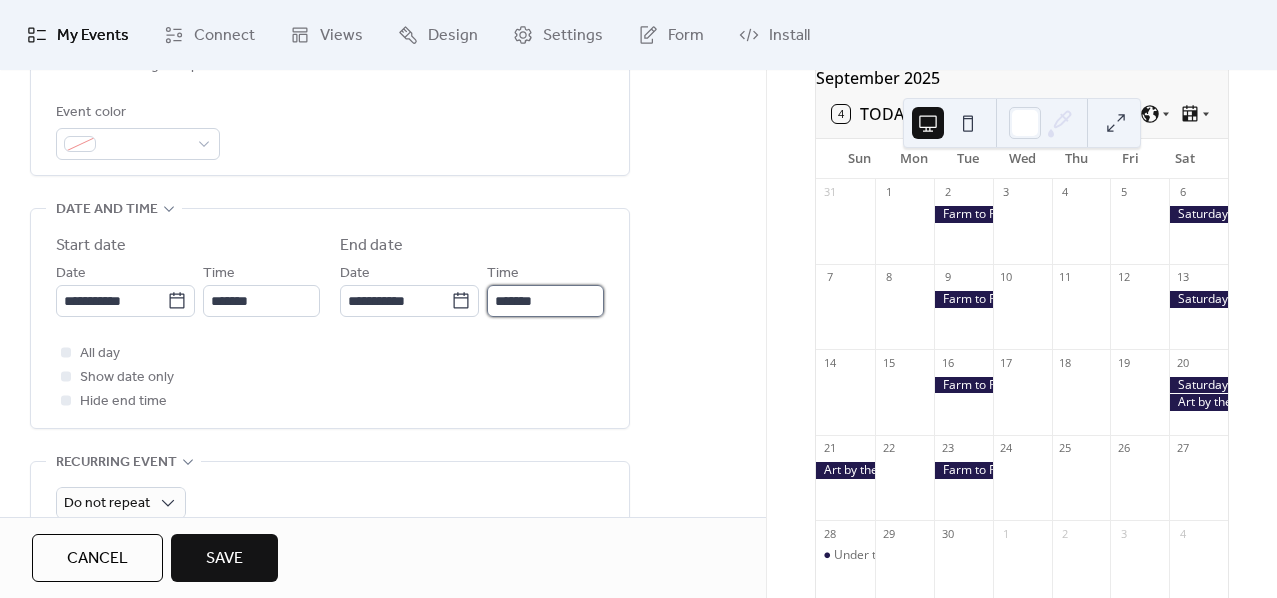 click on "*******" at bounding box center [545, 301] 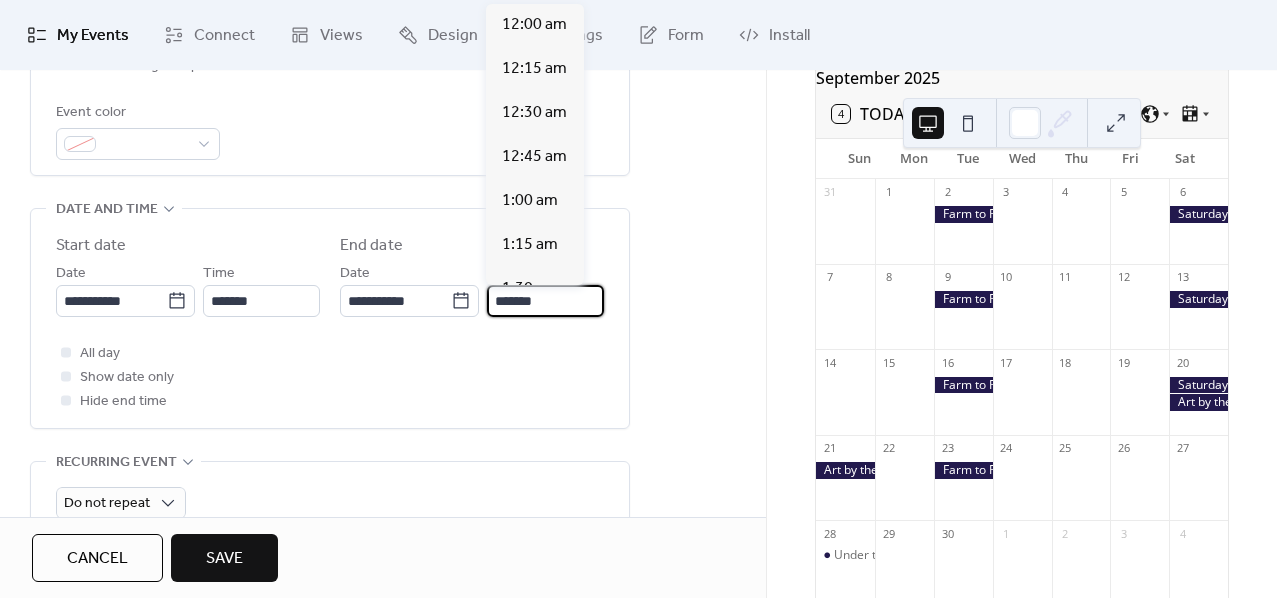 scroll, scrollTop: 2664, scrollLeft: 0, axis: vertical 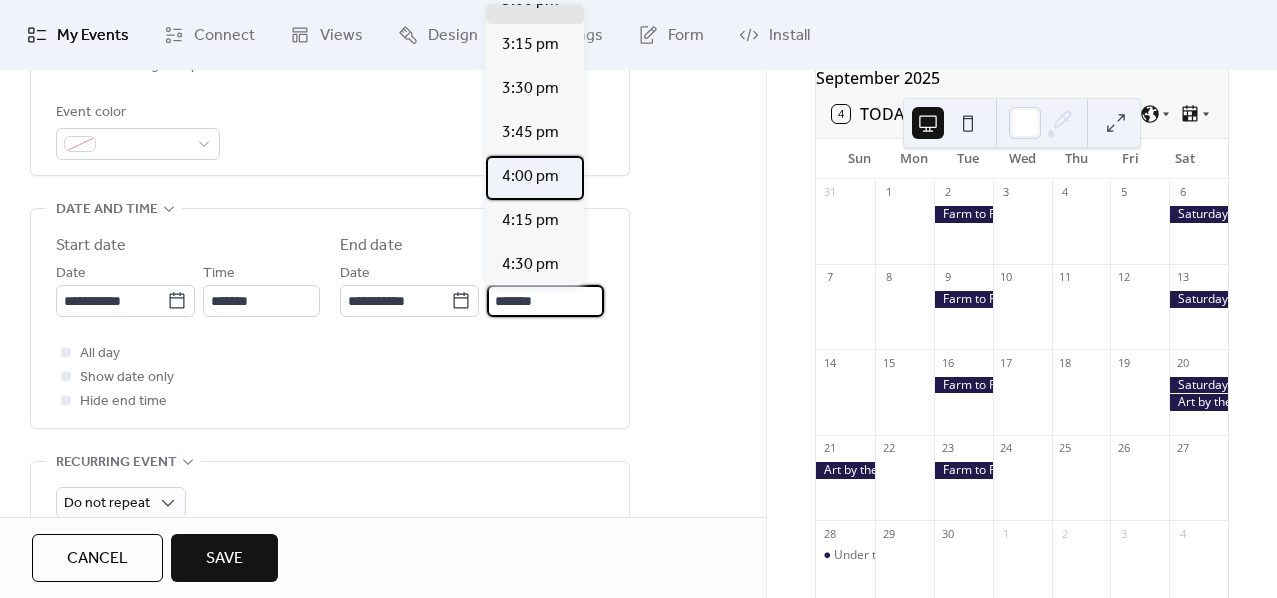 click on "4:00 pm" at bounding box center [530, 177] 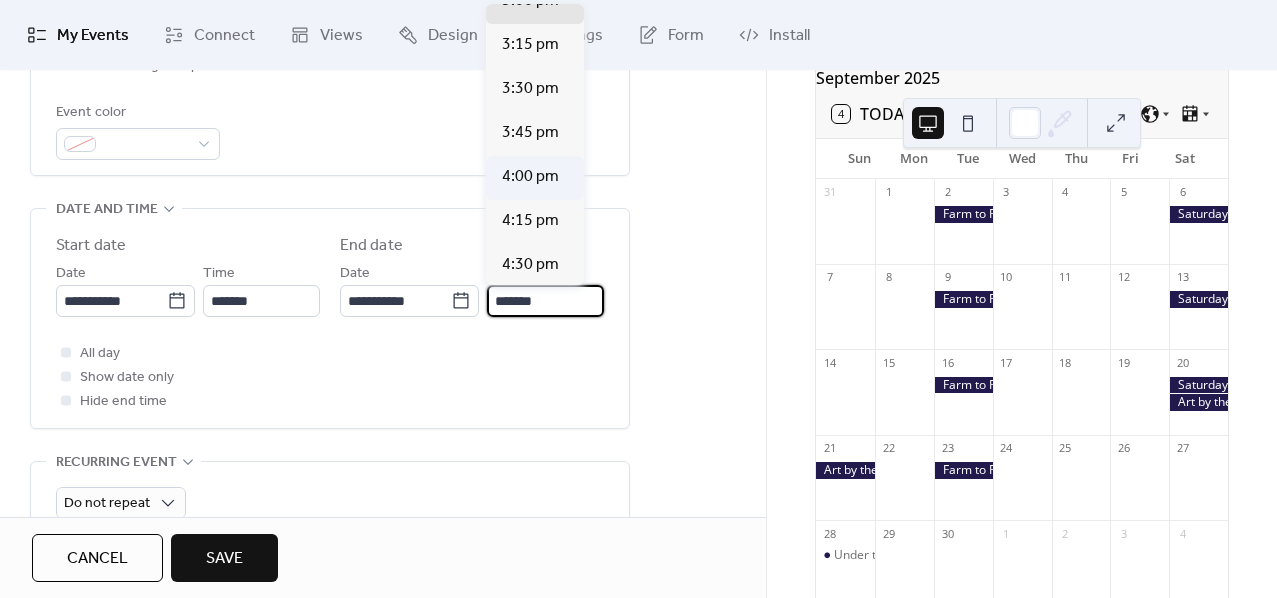 type on "*******" 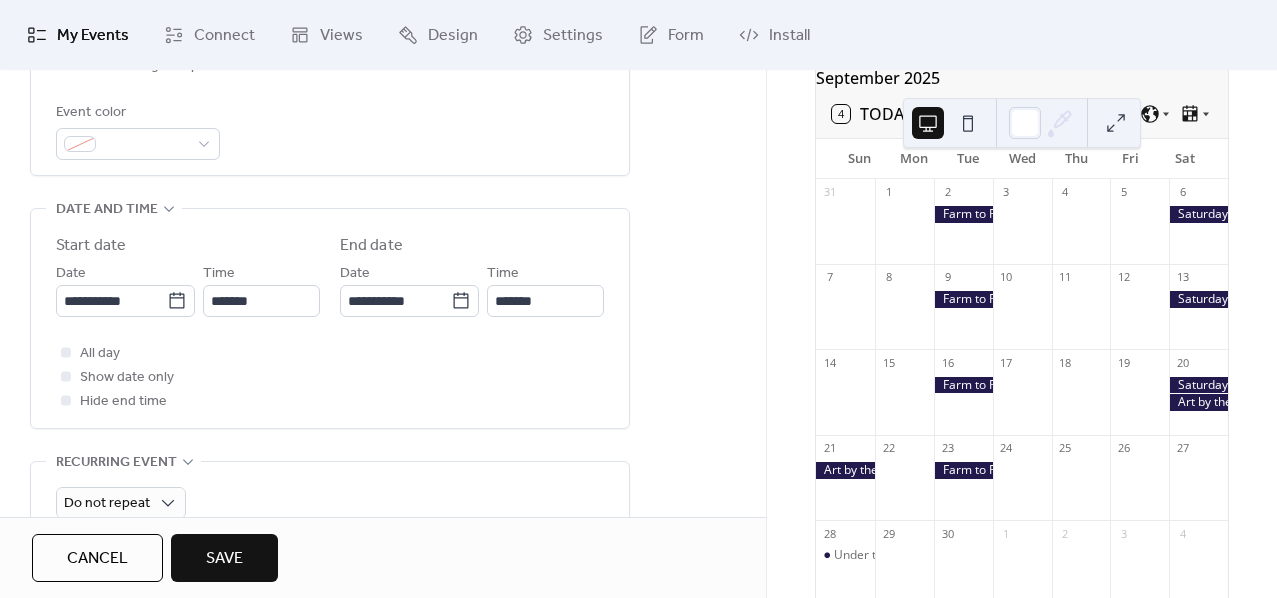 click on "All day Show date only Hide end time" at bounding box center (330, 377) 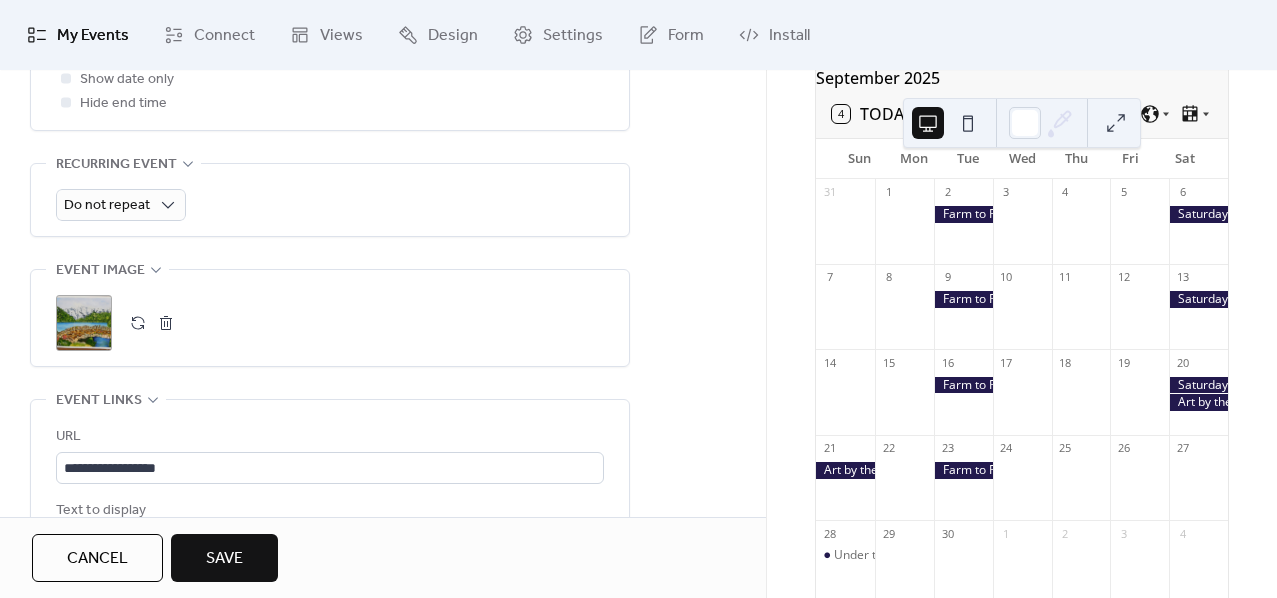 scroll, scrollTop: 888, scrollLeft: 0, axis: vertical 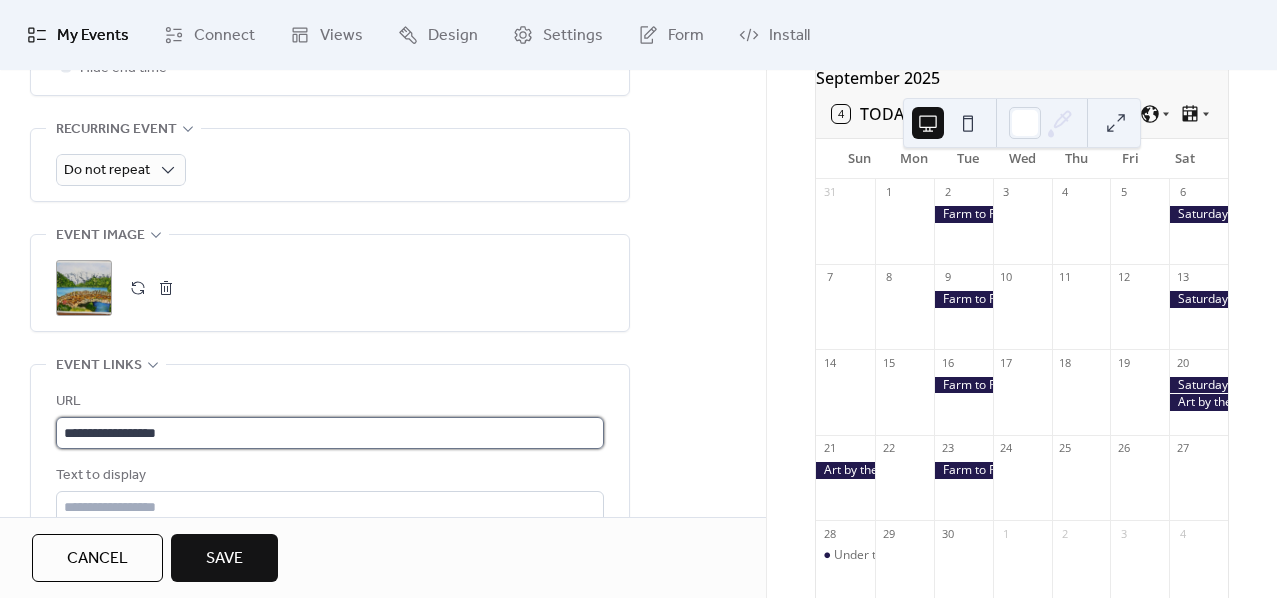 click on "**********" at bounding box center [330, 433] 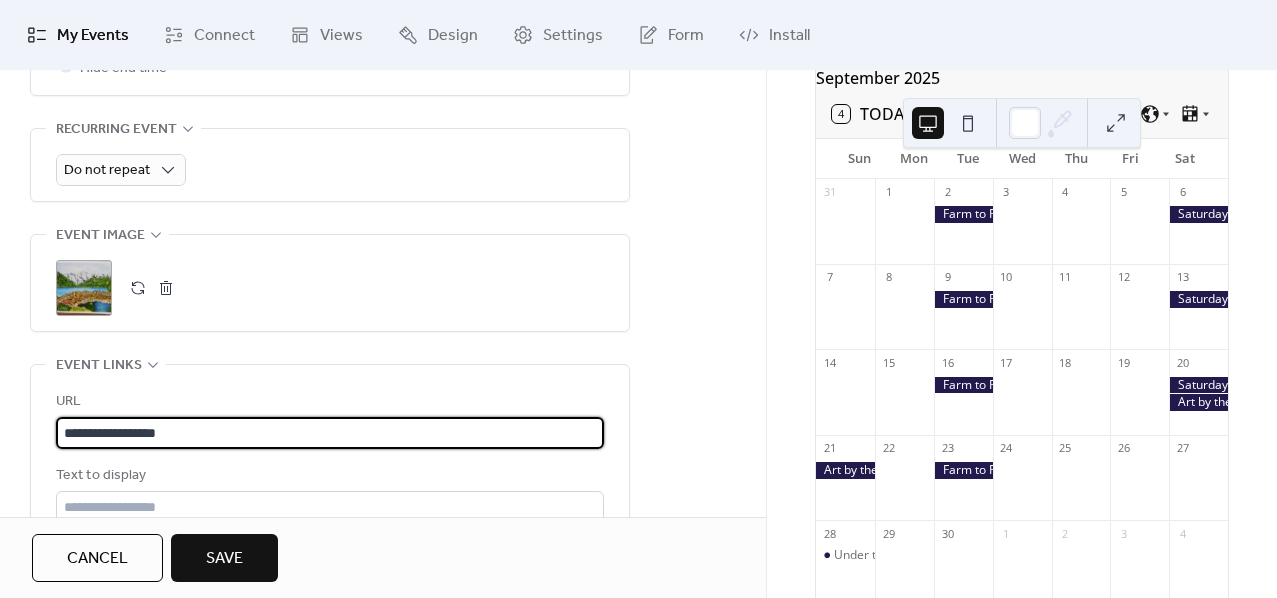 click on "**********" at bounding box center [330, 433] 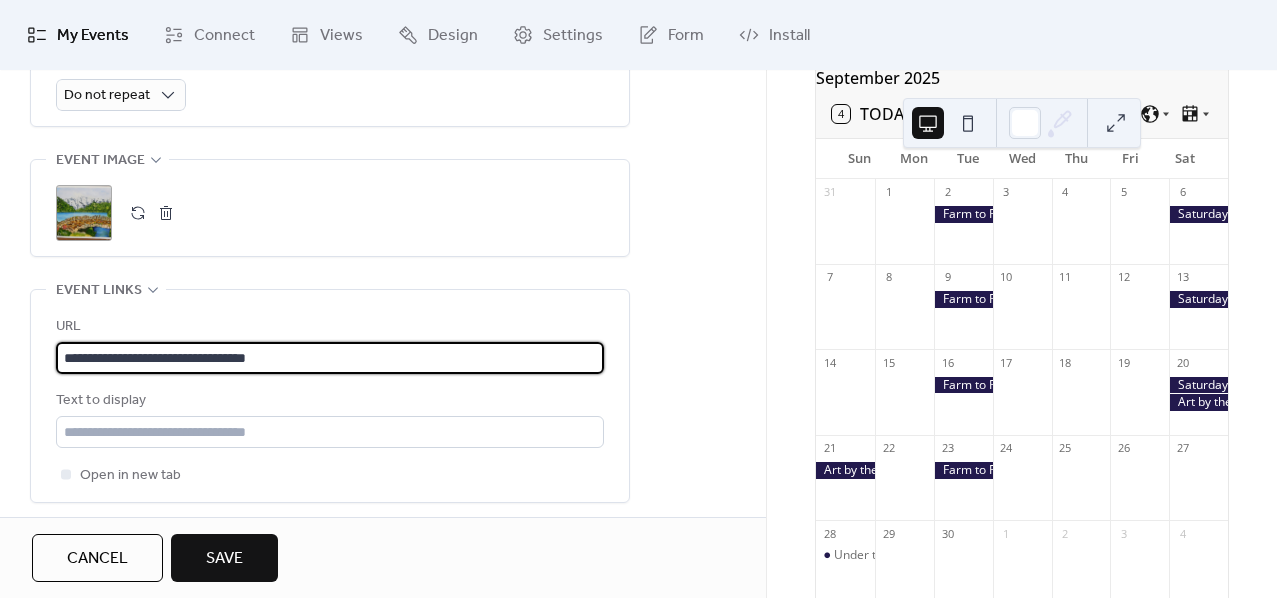 scroll, scrollTop: 1000, scrollLeft: 0, axis: vertical 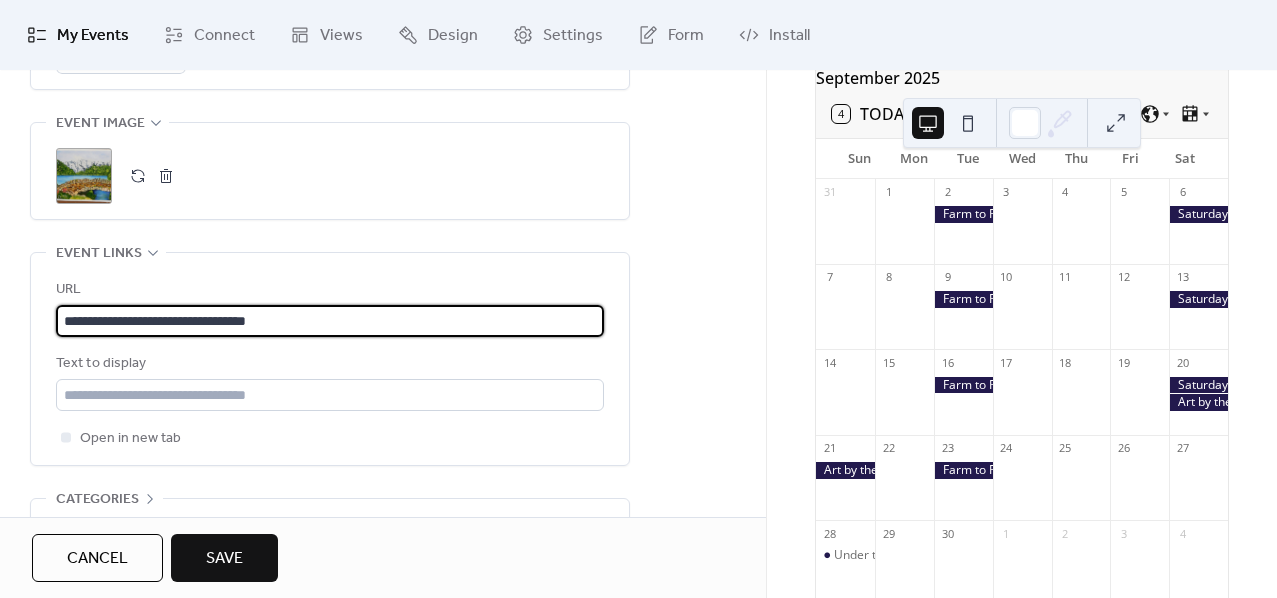 type on "**********" 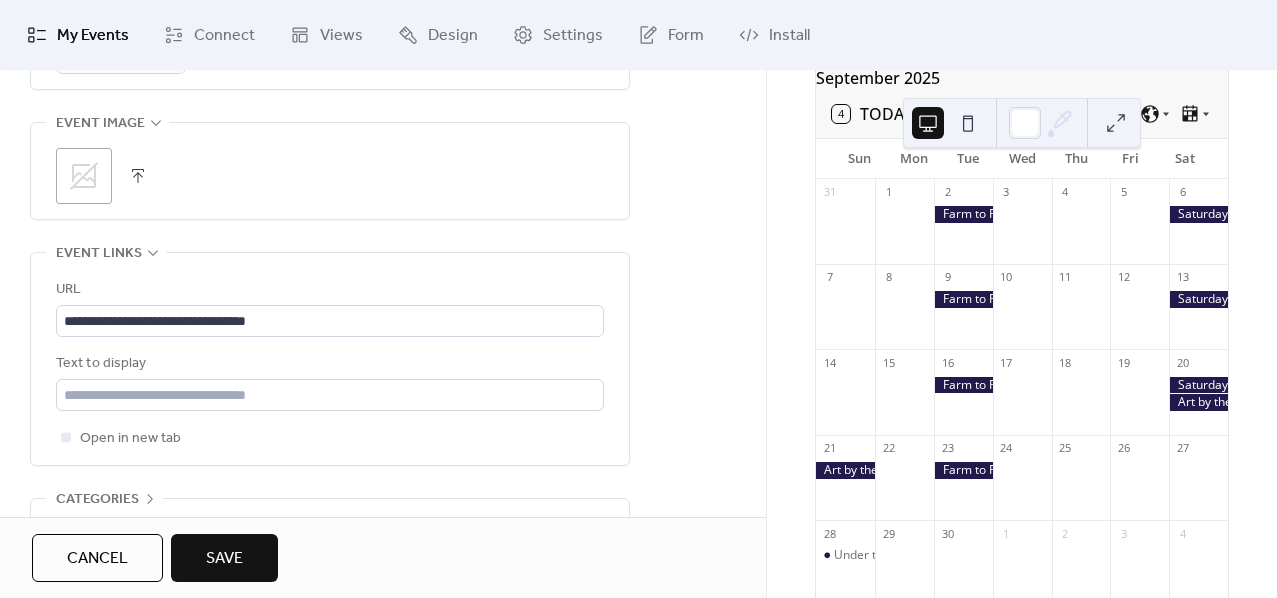 click on ";" at bounding box center [84, 176] 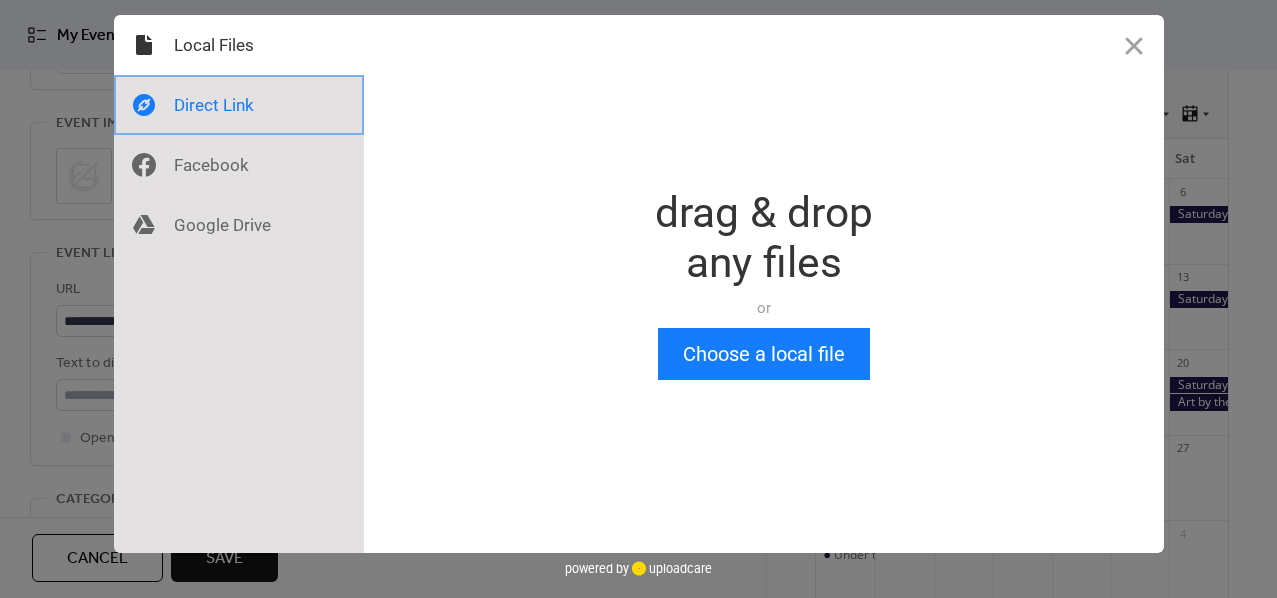 click at bounding box center (239, 105) 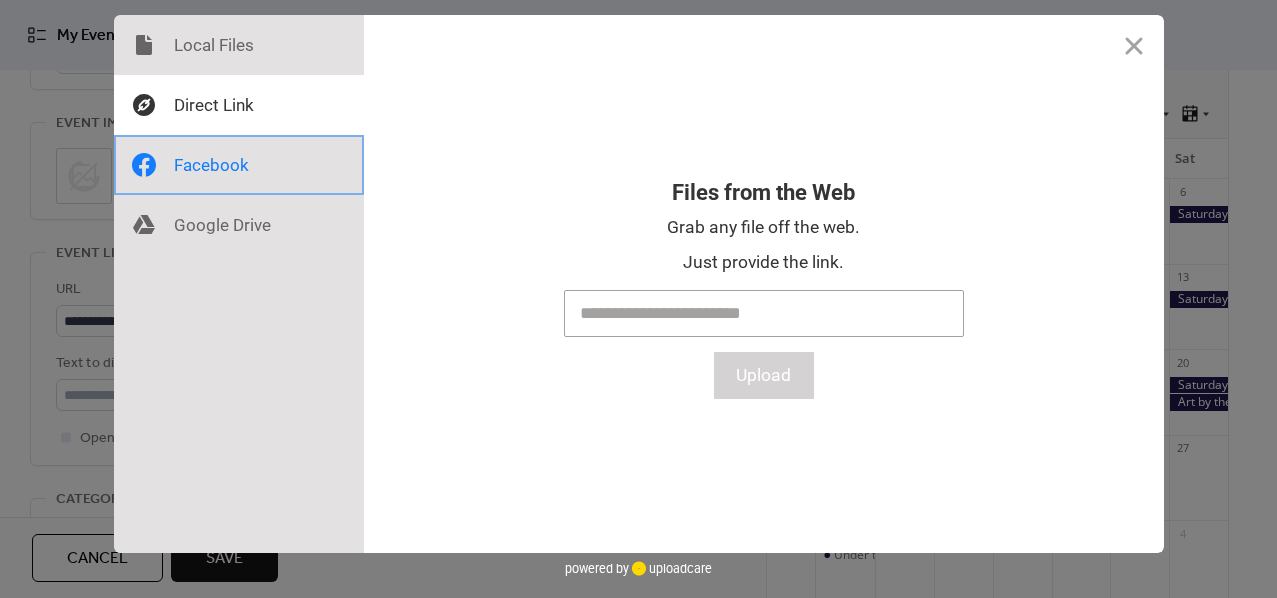 click at bounding box center (239, 165) 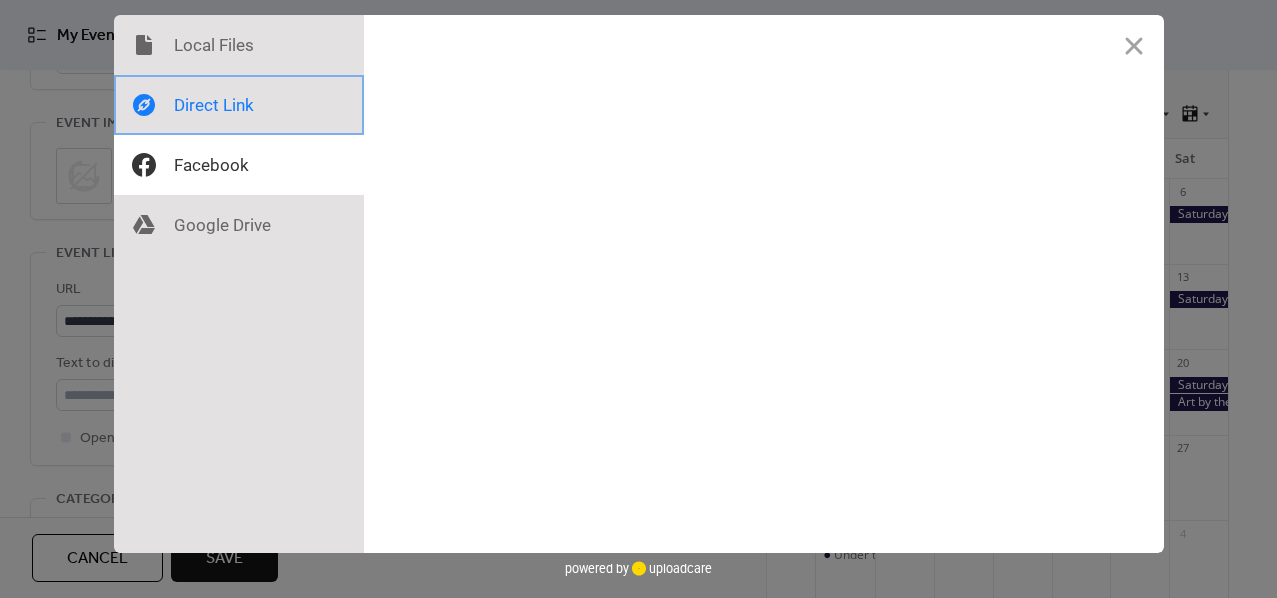 click at bounding box center (239, 105) 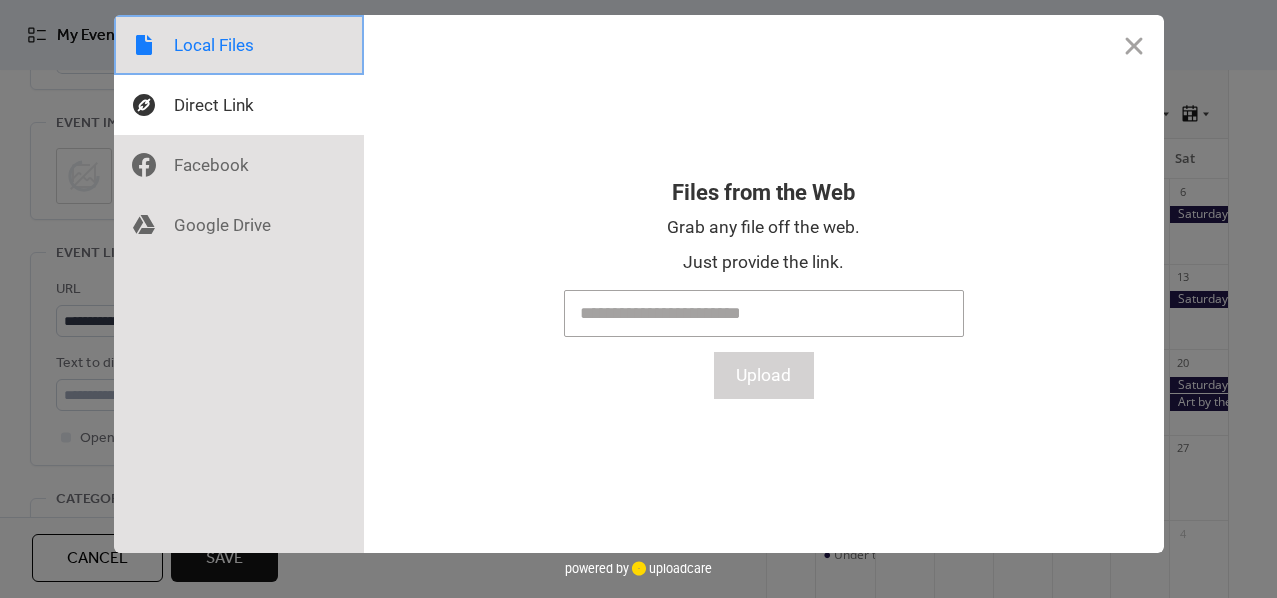 click at bounding box center (239, 45) 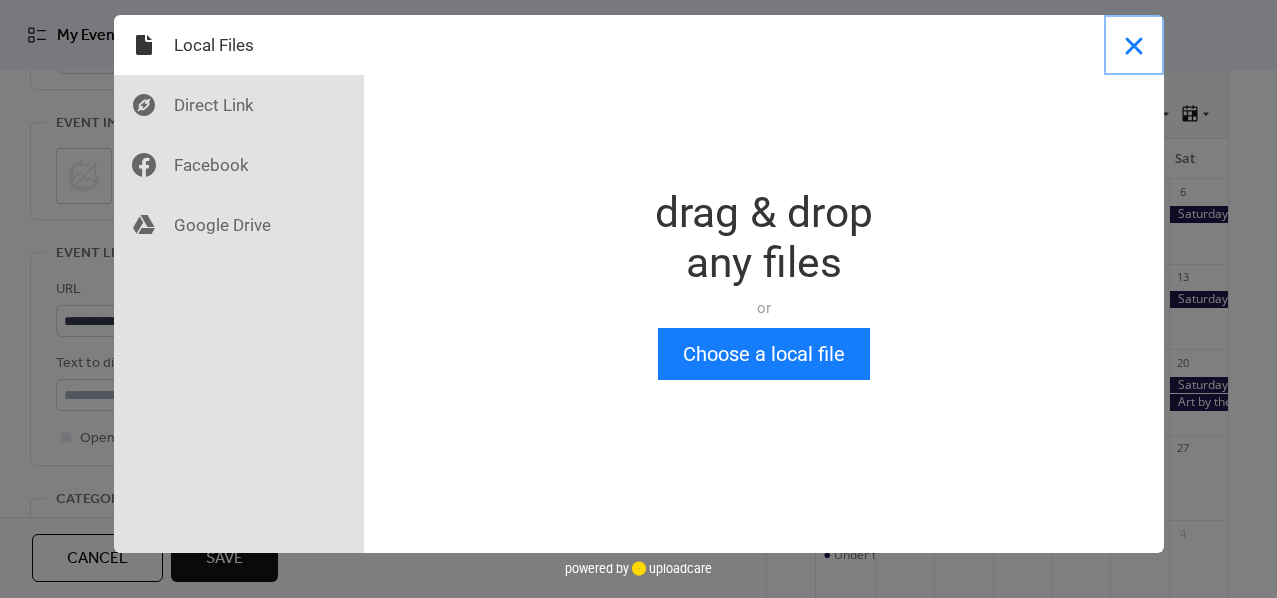 click at bounding box center [1134, 45] 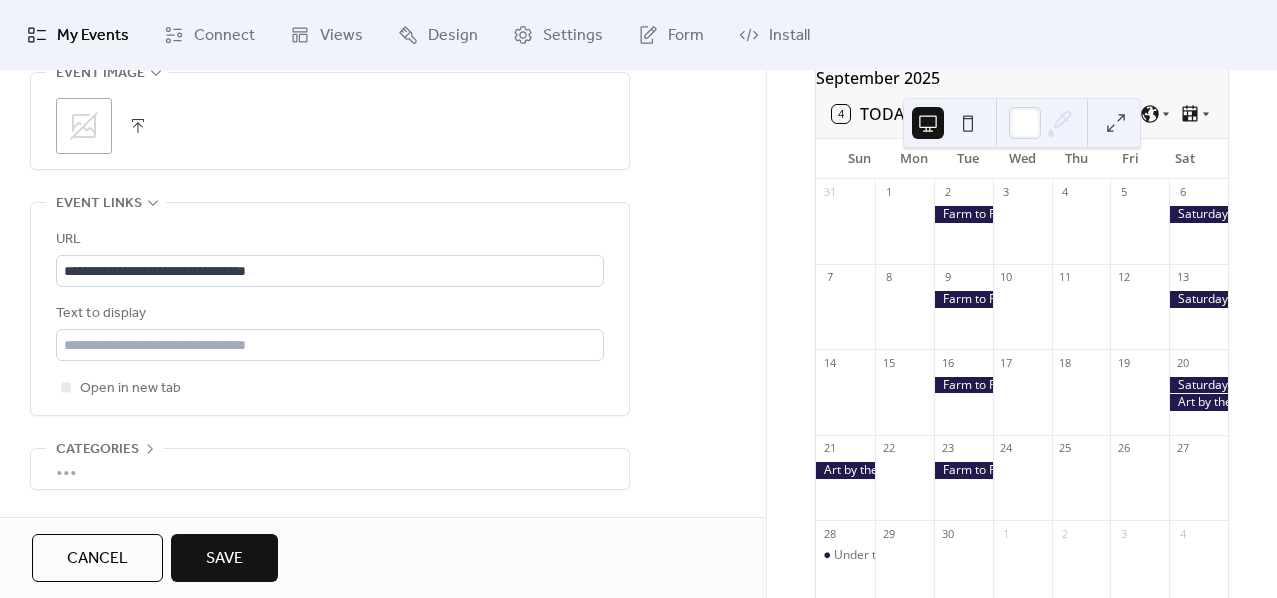 scroll, scrollTop: 1000, scrollLeft: 0, axis: vertical 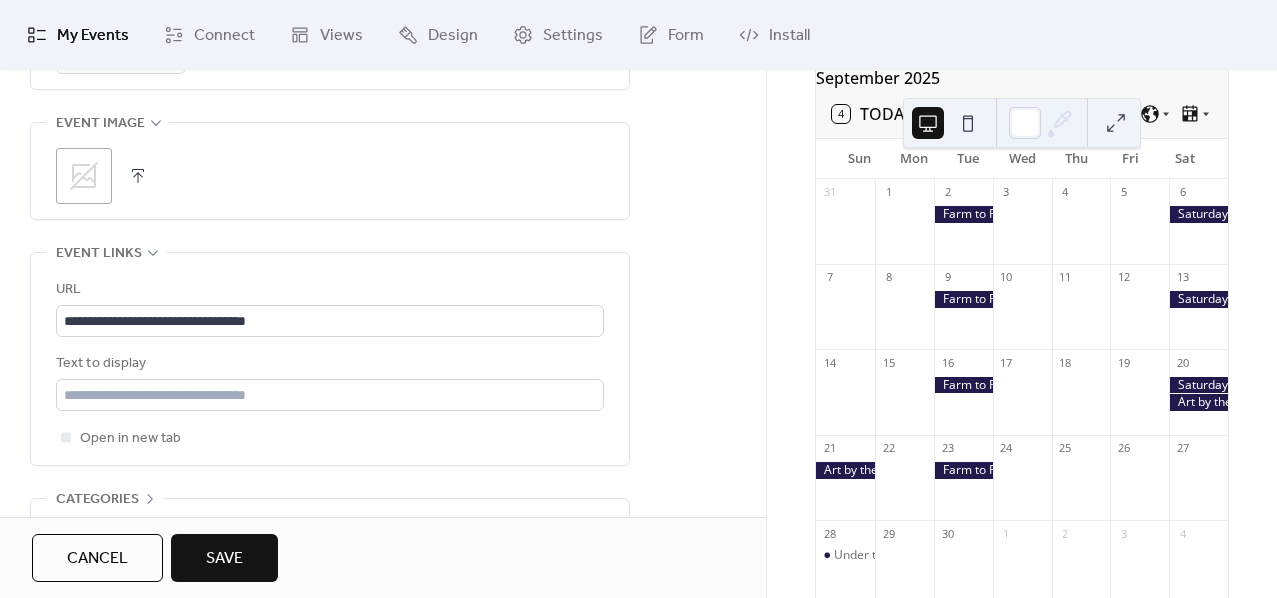 click 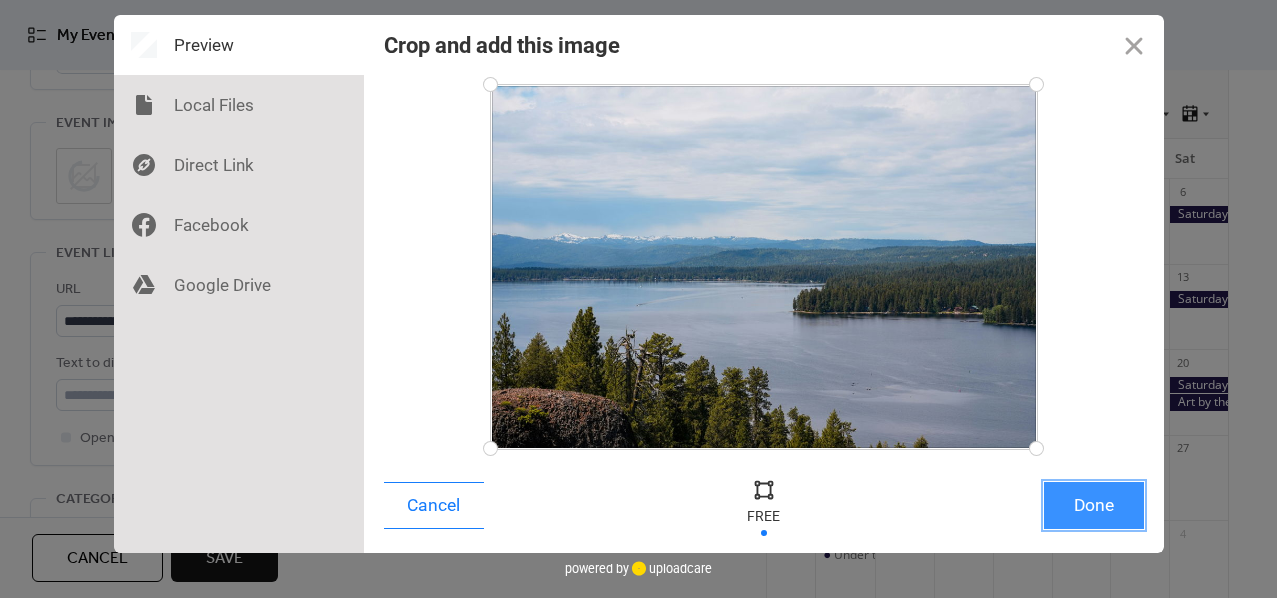 click on "Done" at bounding box center [1094, 505] 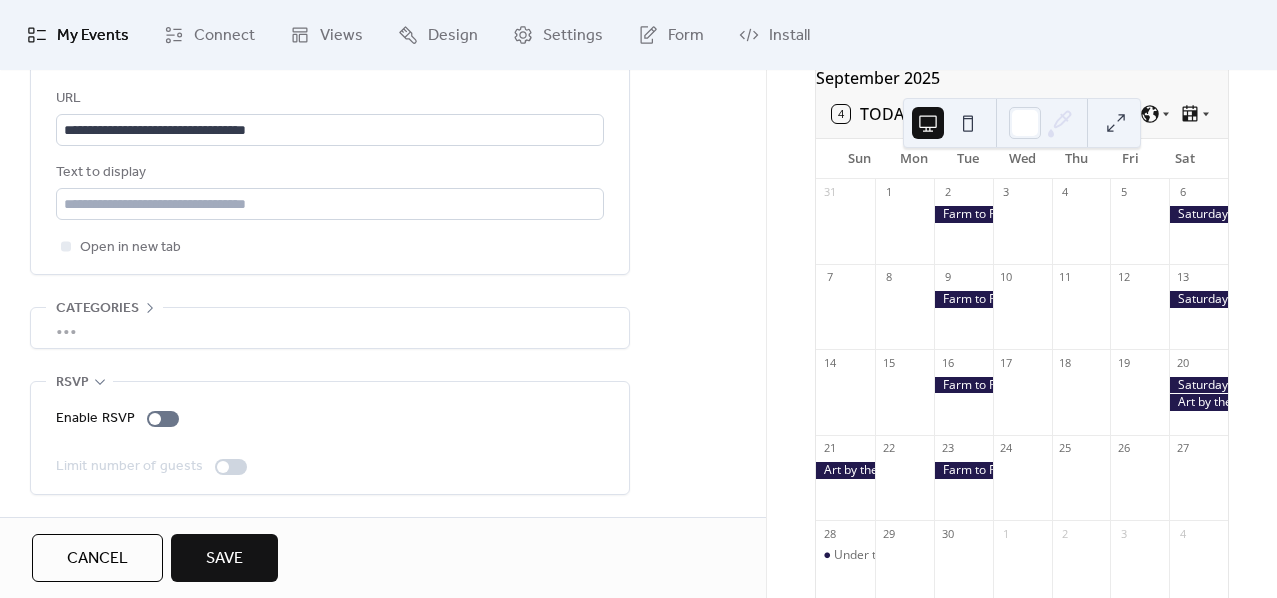 scroll, scrollTop: 1082, scrollLeft: 0, axis: vertical 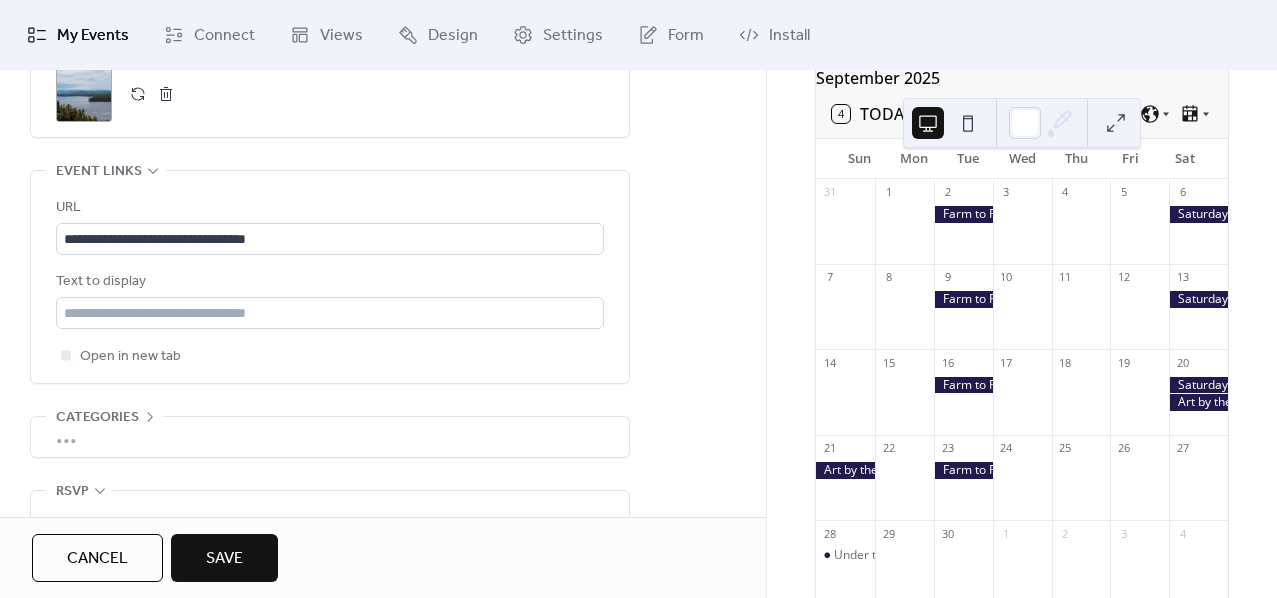 click on "Save" at bounding box center (224, 559) 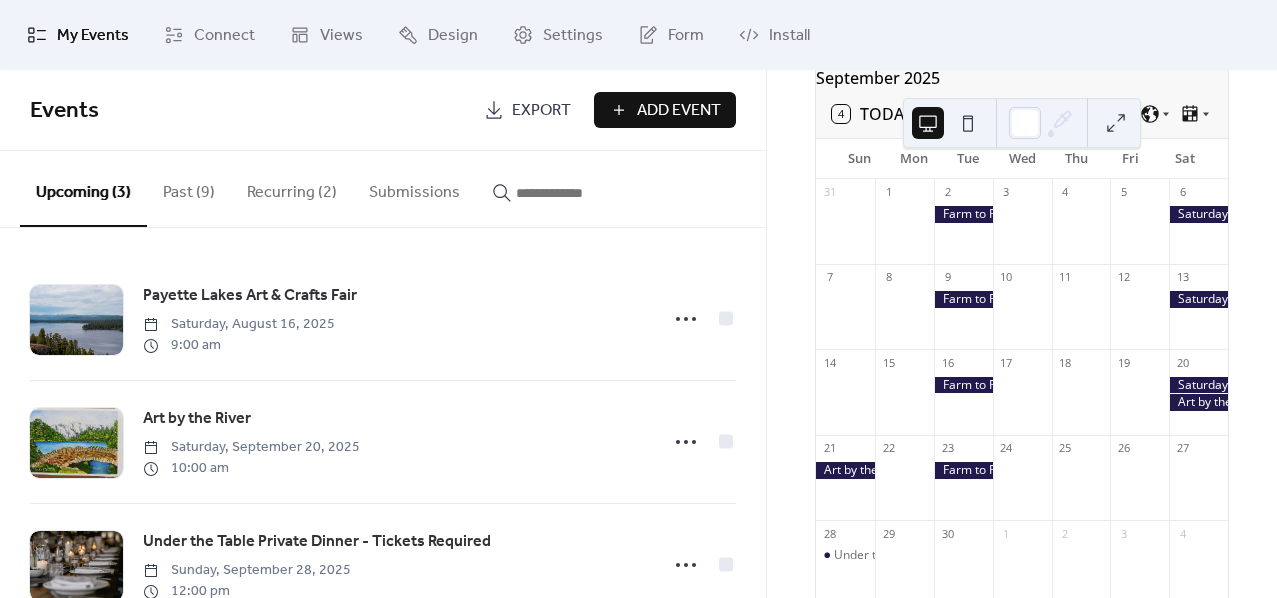 scroll, scrollTop: 0, scrollLeft: 0, axis: both 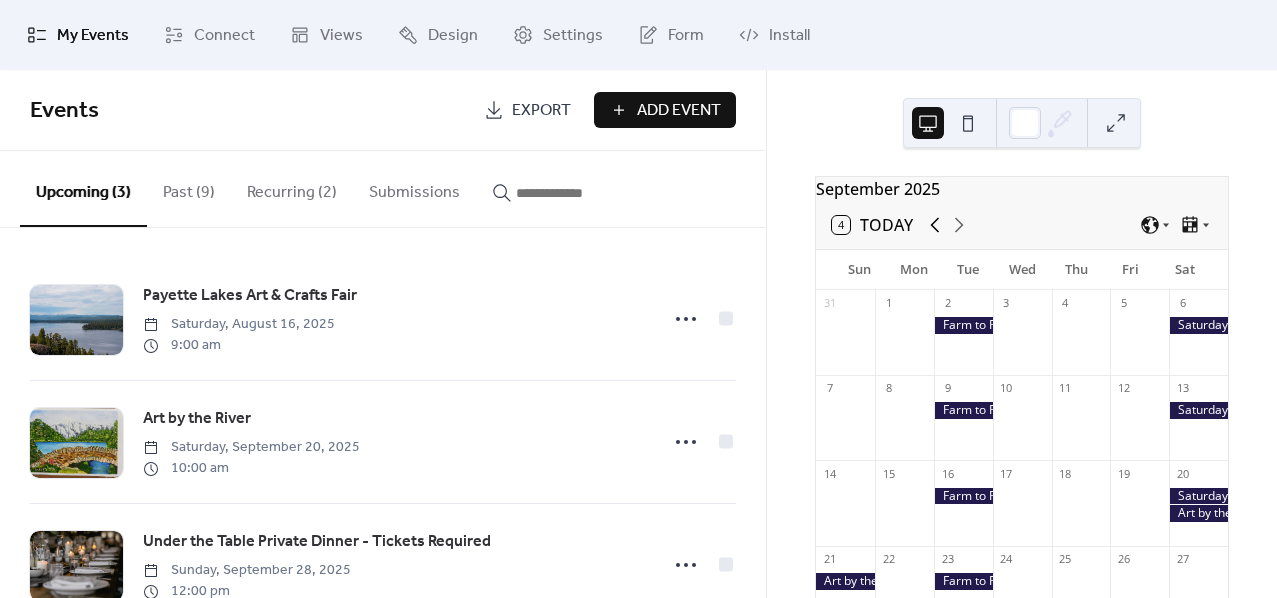 click 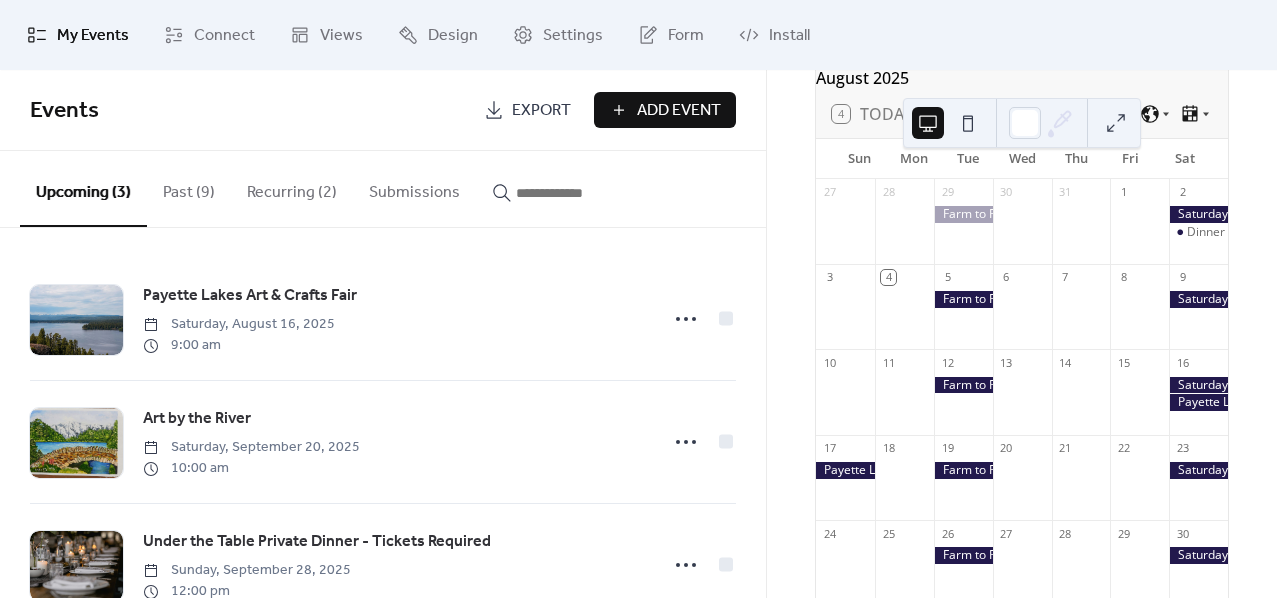 scroll, scrollTop: 222, scrollLeft: 0, axis: vertical 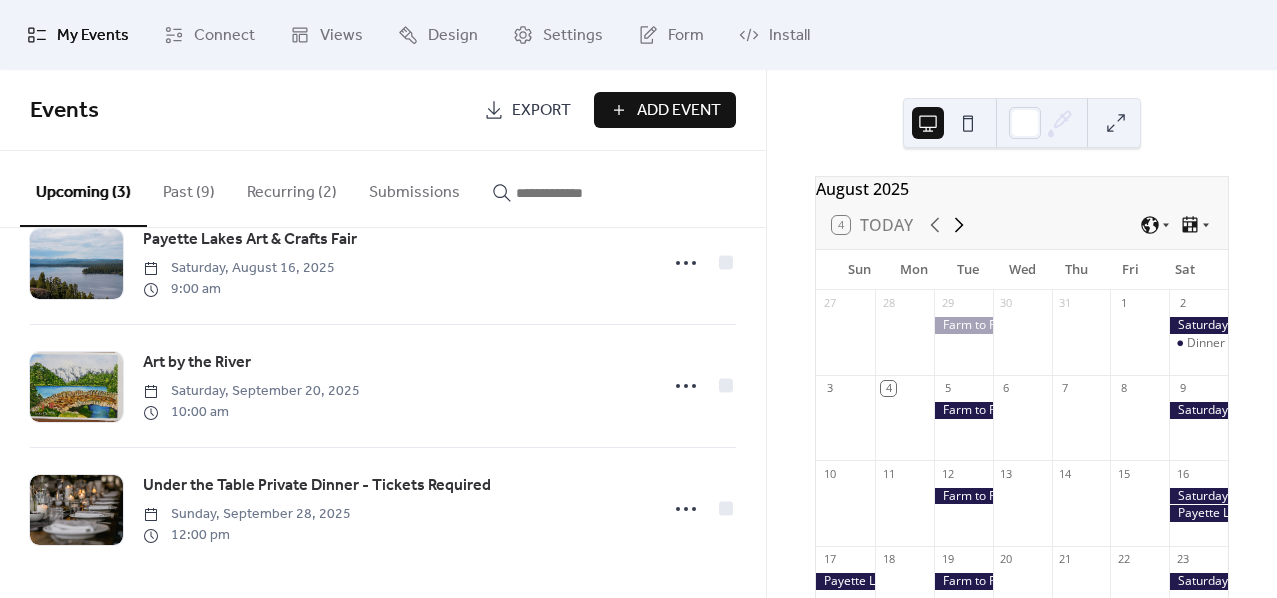 click 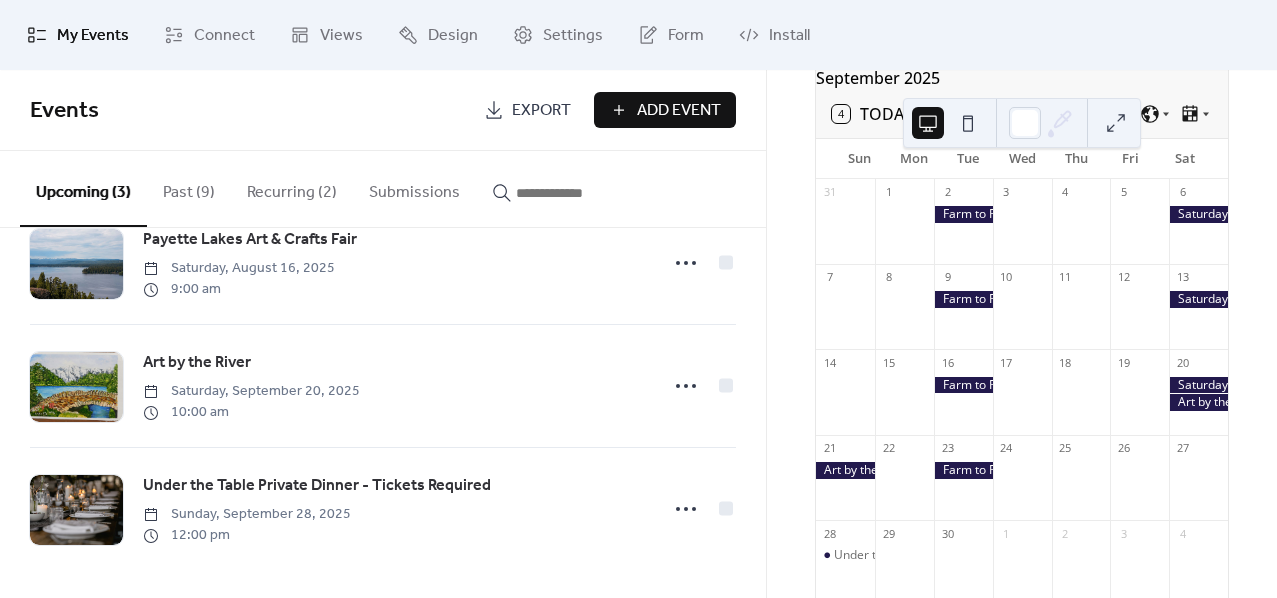 scroll, scrollTop: 222, scrollLeft: 0, axis: vertical 